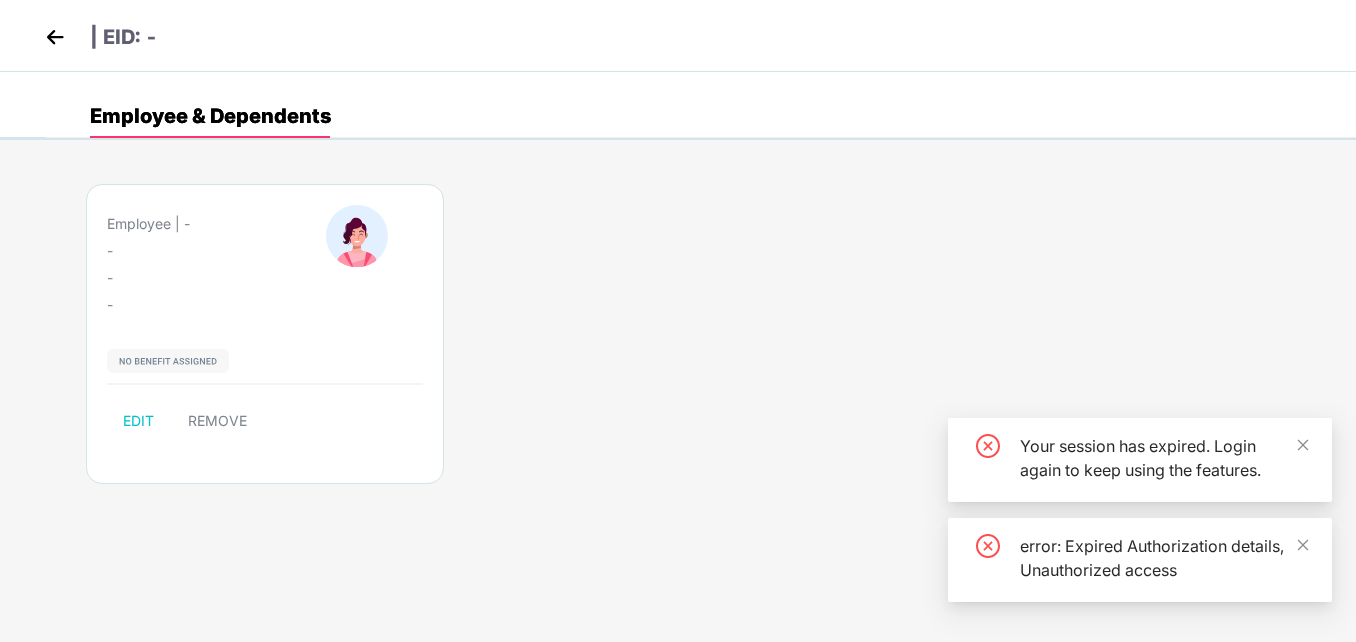 scroll, scrollTop: 0, scrollLeft: 0, axis: both 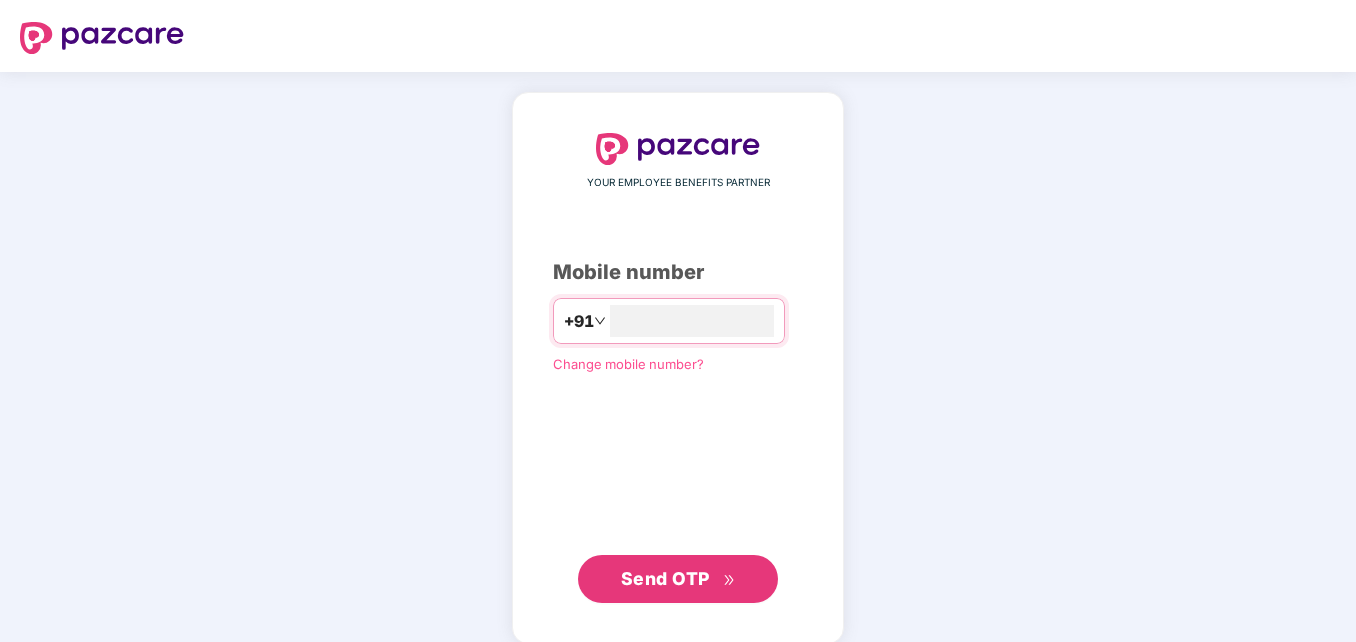 type on "**********" 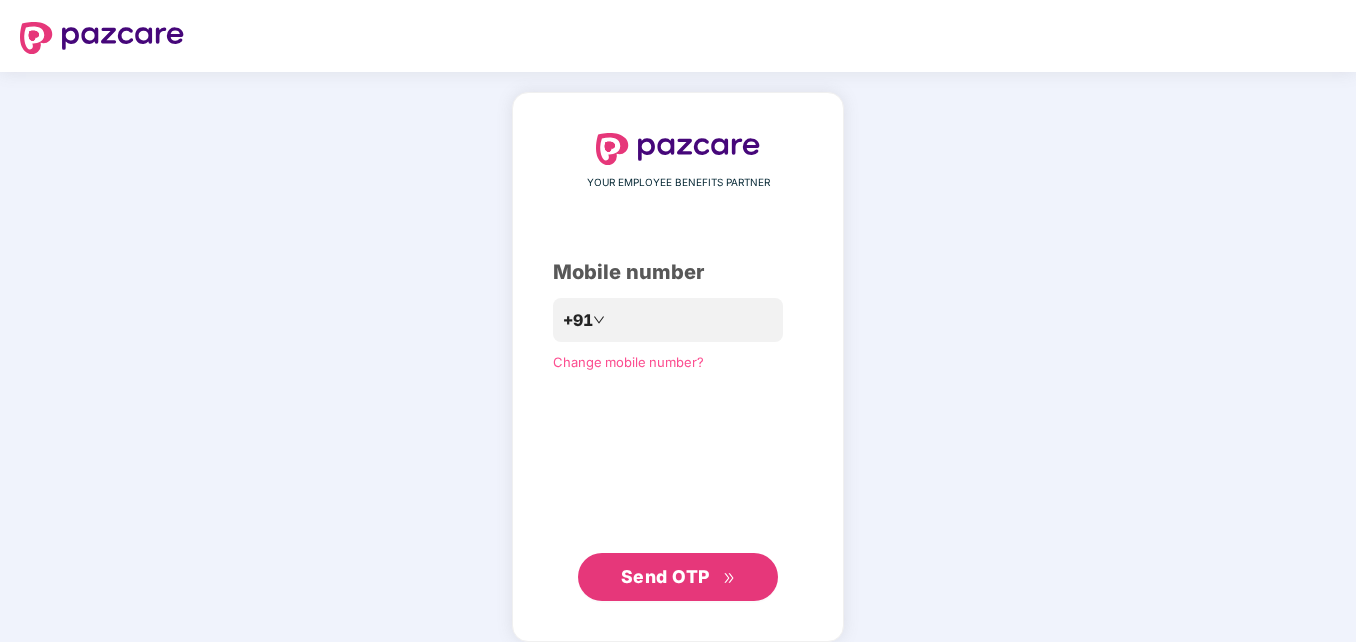 click on "Send OTP" at bounding box center (665, 576) 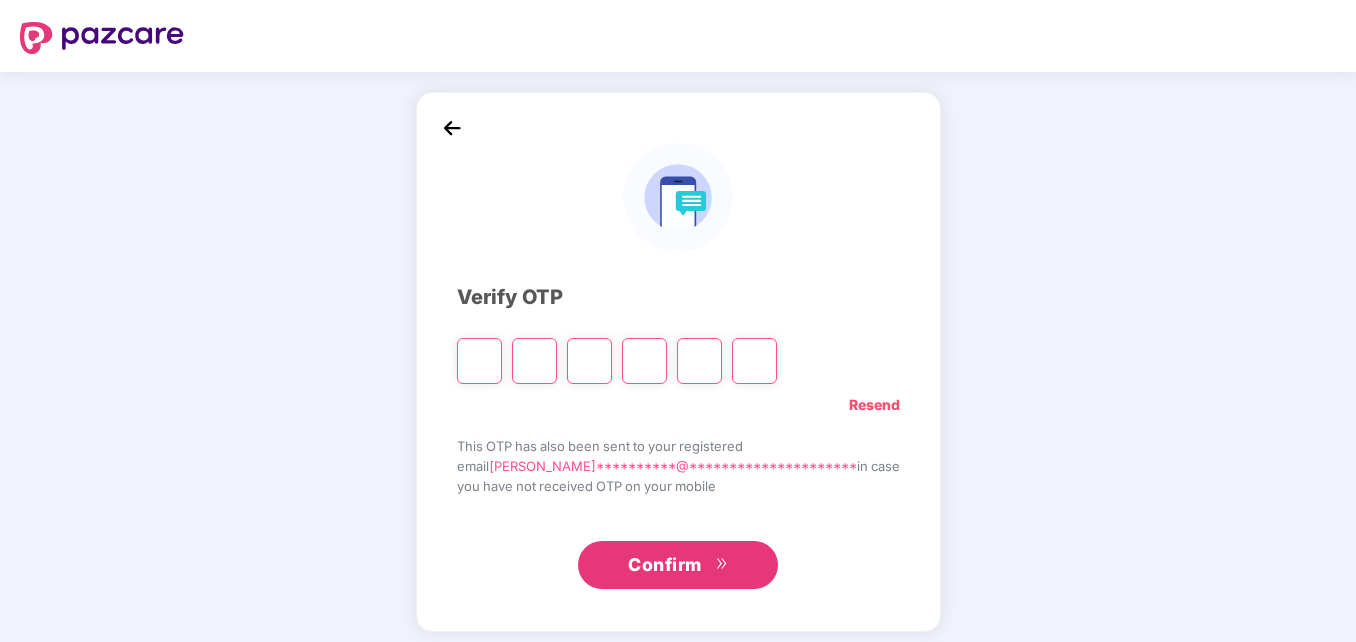 type on "*" 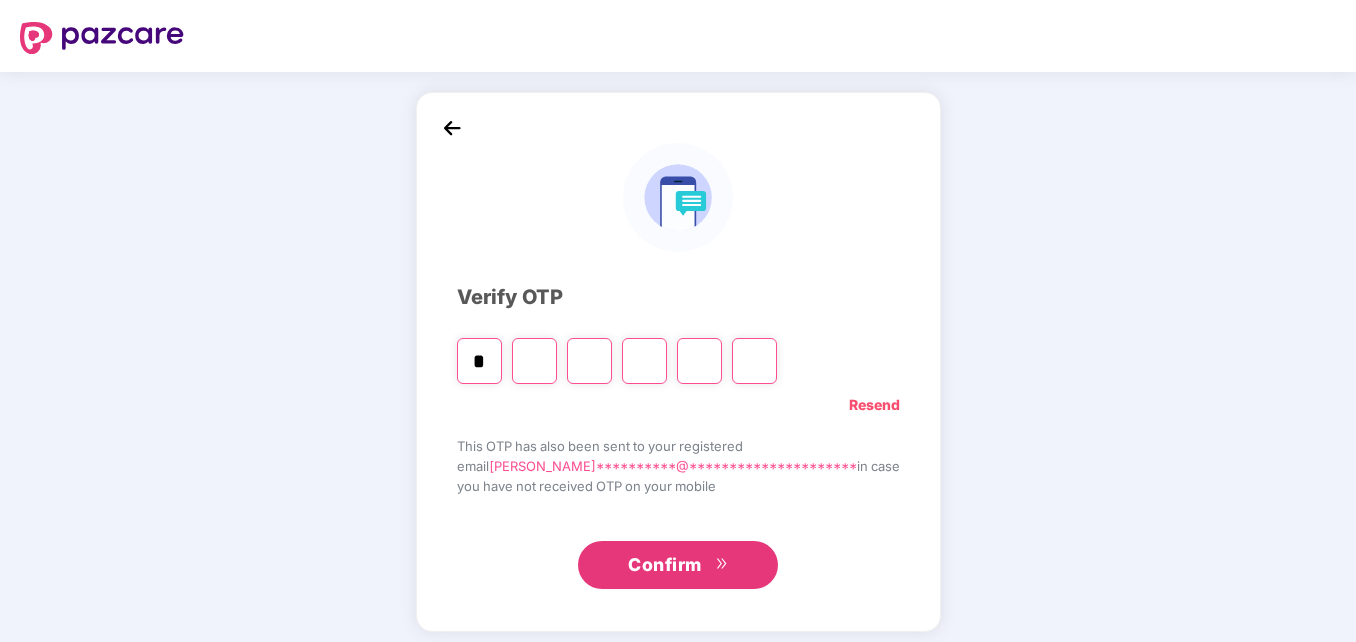 type on "*" 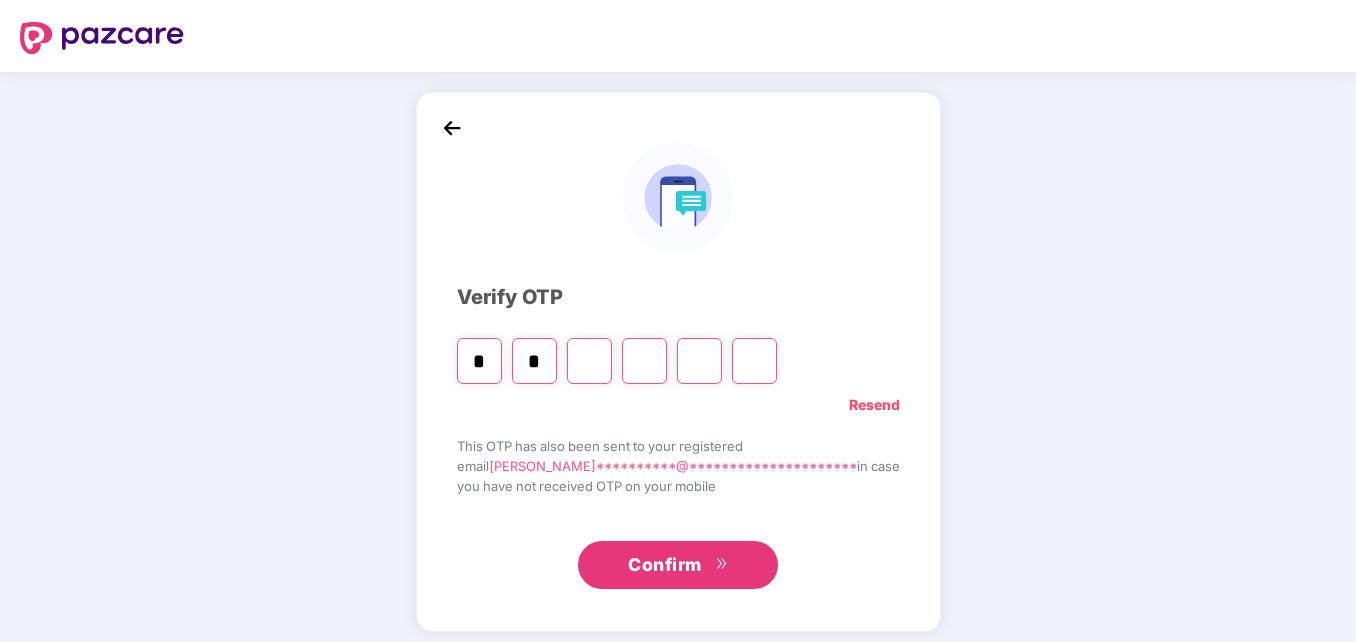 type on "*" 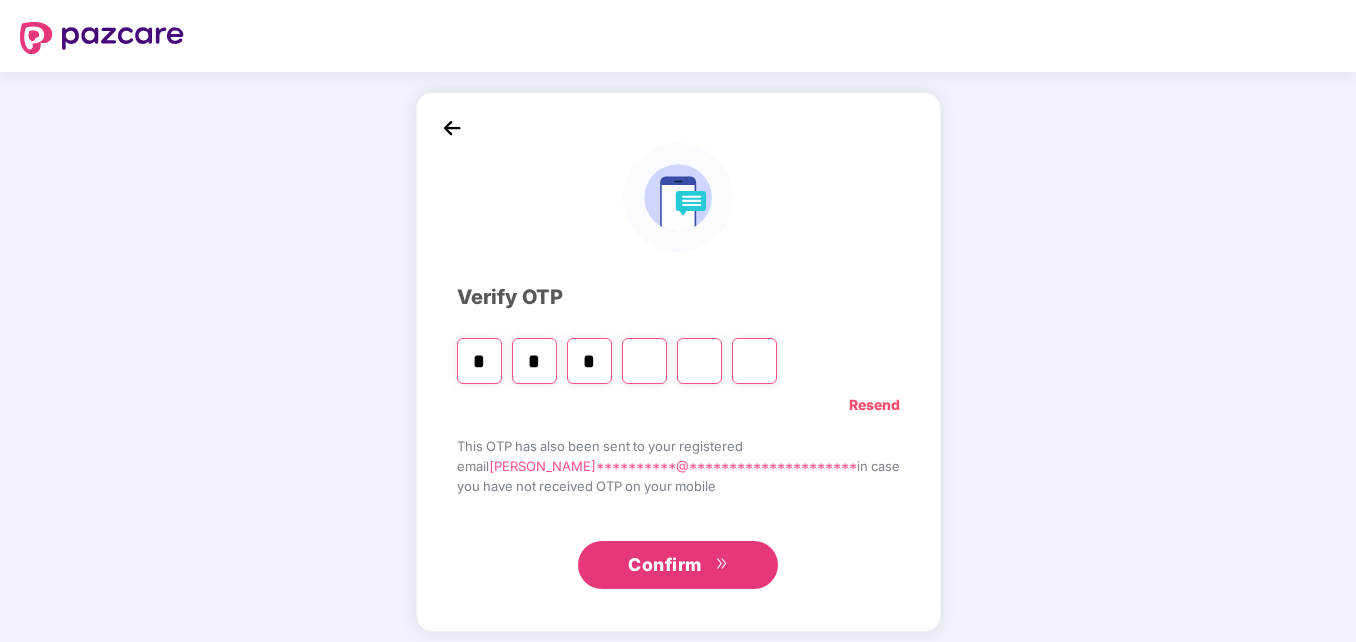 type on "*" 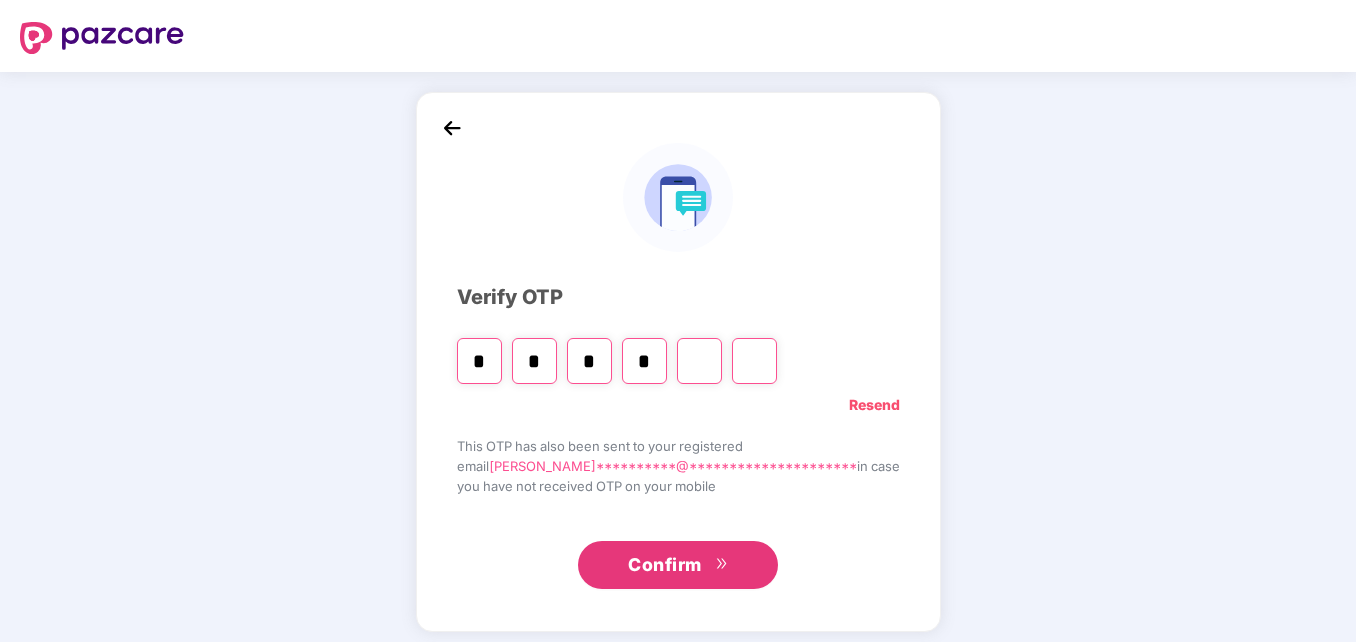 type on "*" 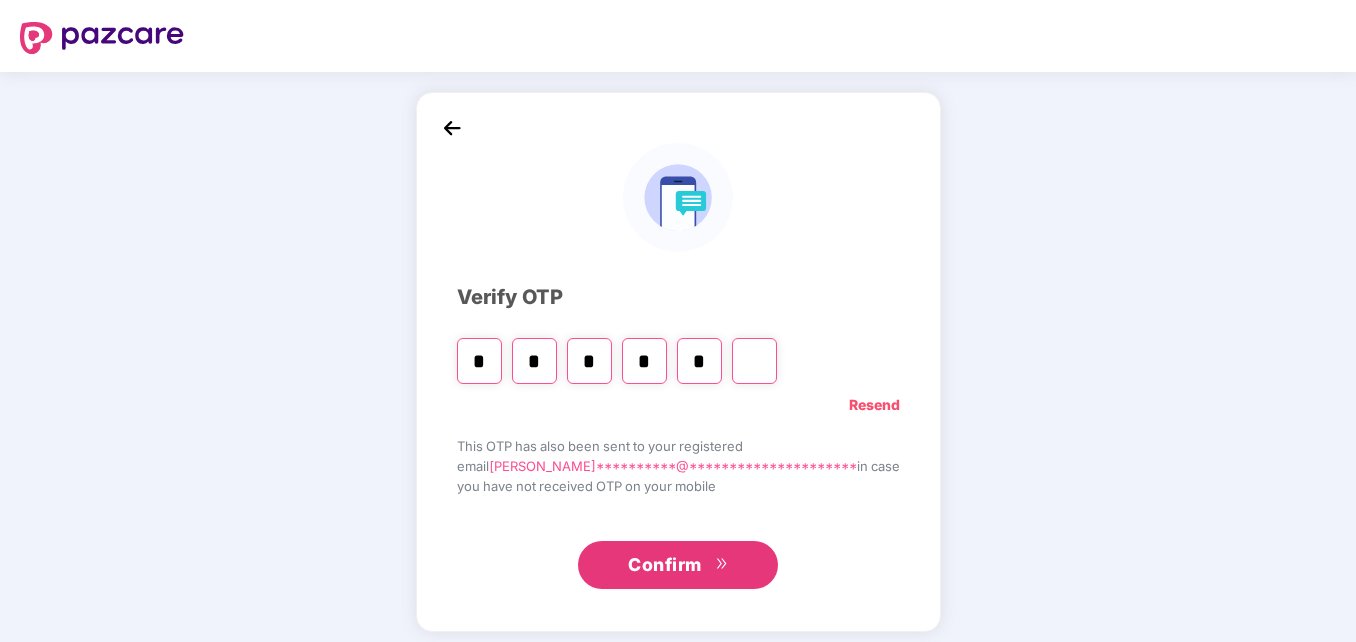 type on "*" 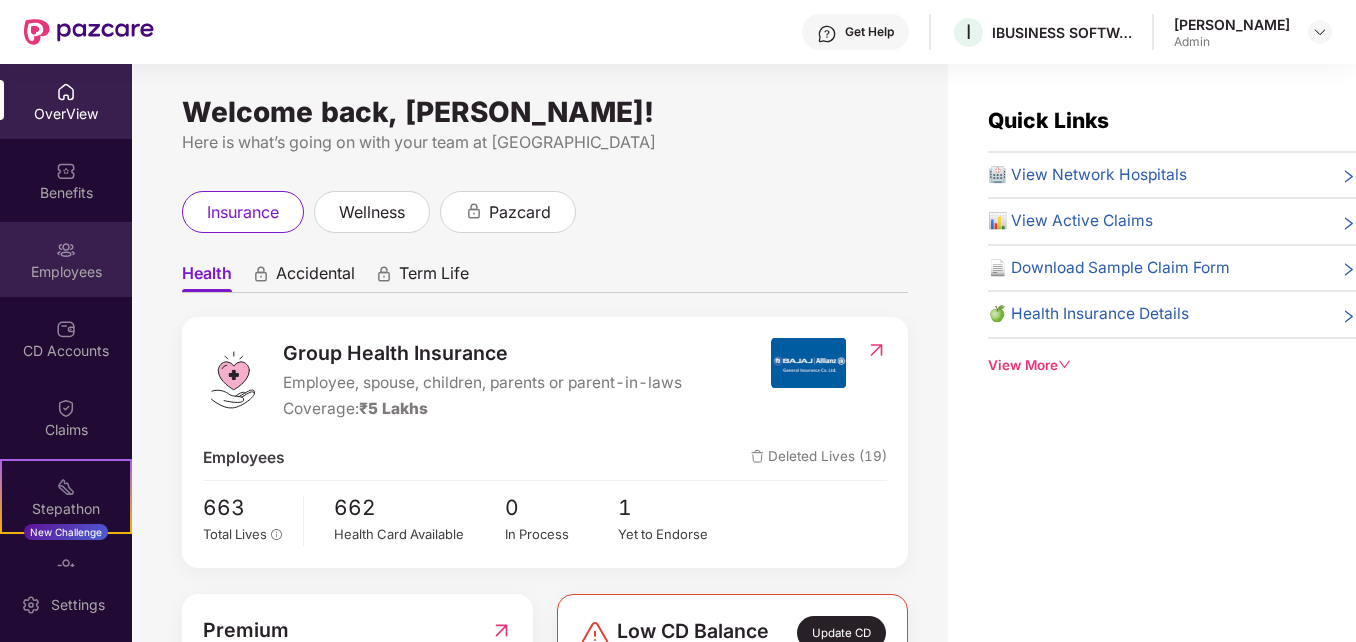 click on "Employees" at bounding box center (66, 272) 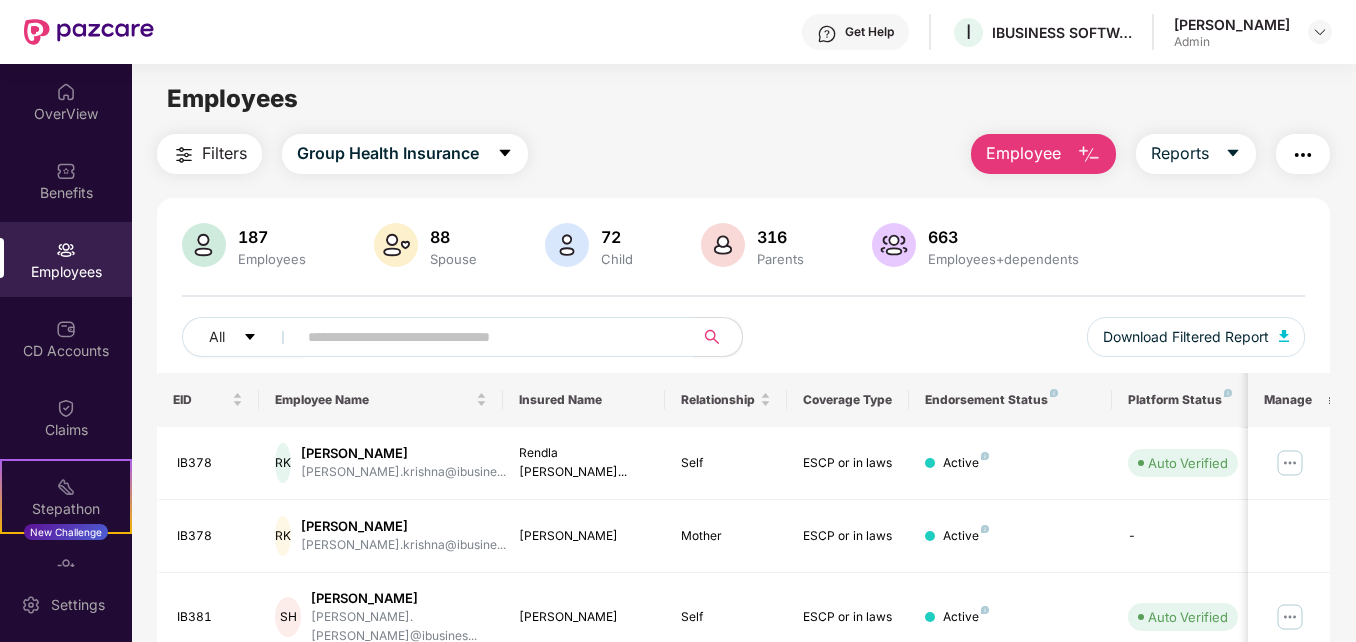 click at bounding box center [487, 337] 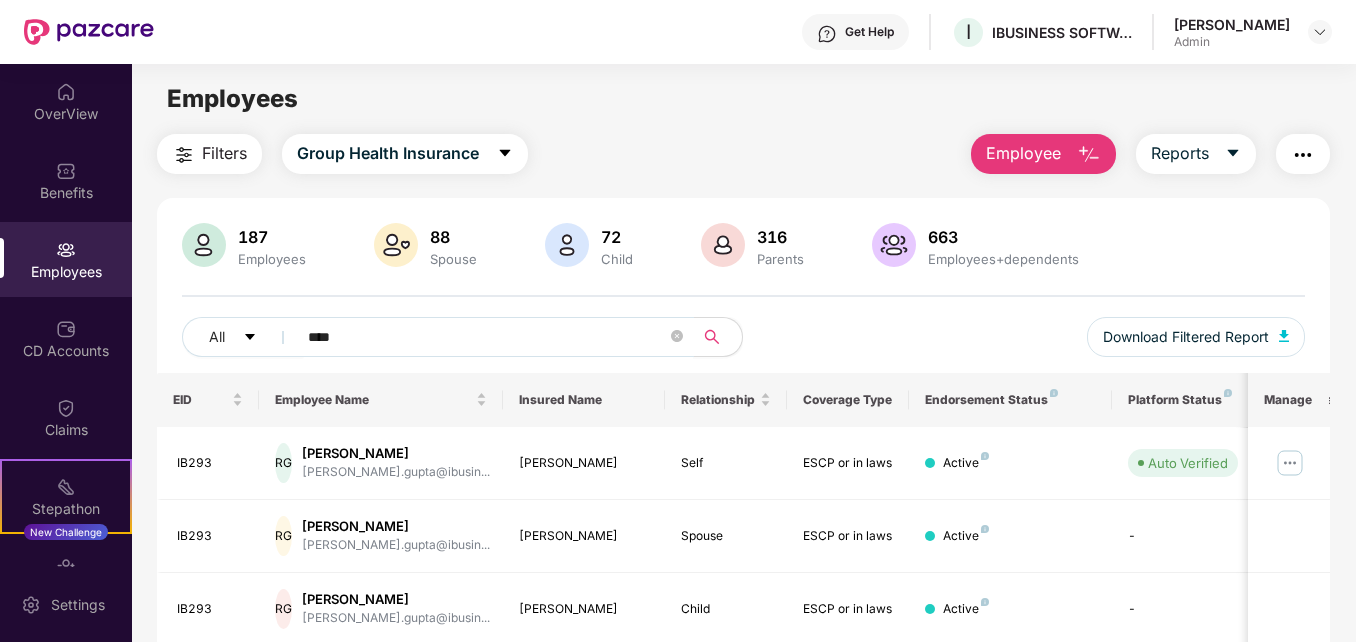 type on "****" 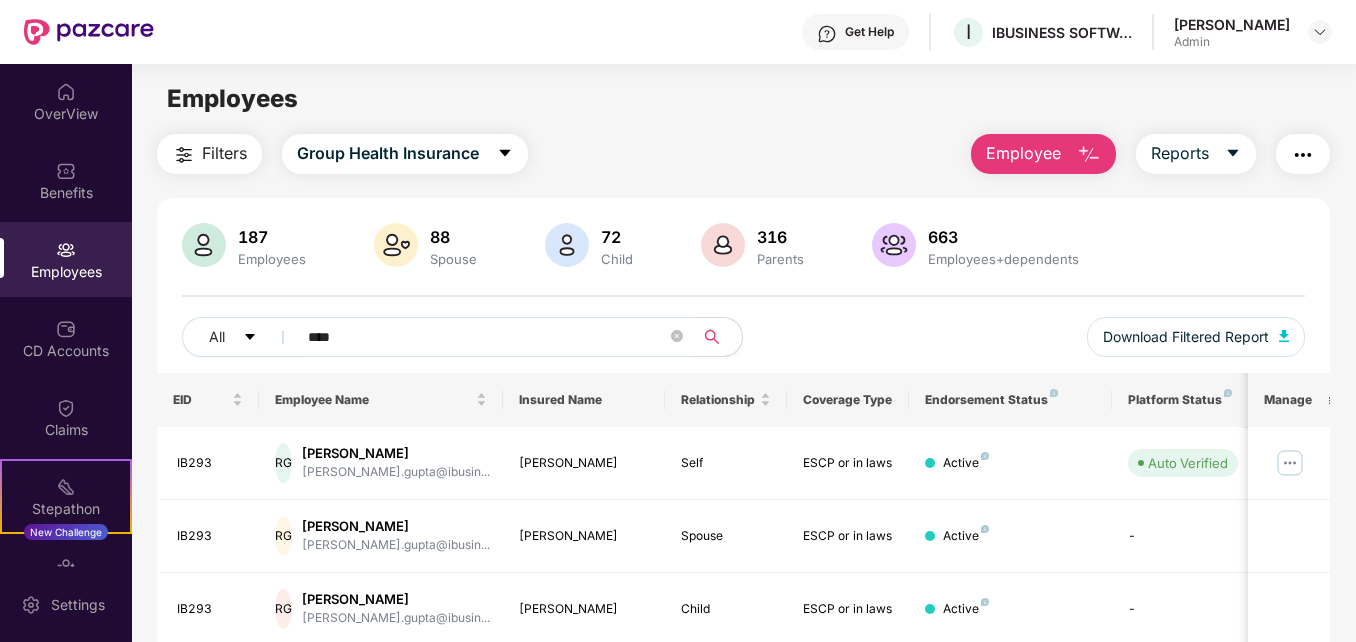click on "187 Employees 88 Spouse 72 Child 316 Parents 663 Employees+dependents All **** Download Filtered Report" at bounding box center (743, 298) 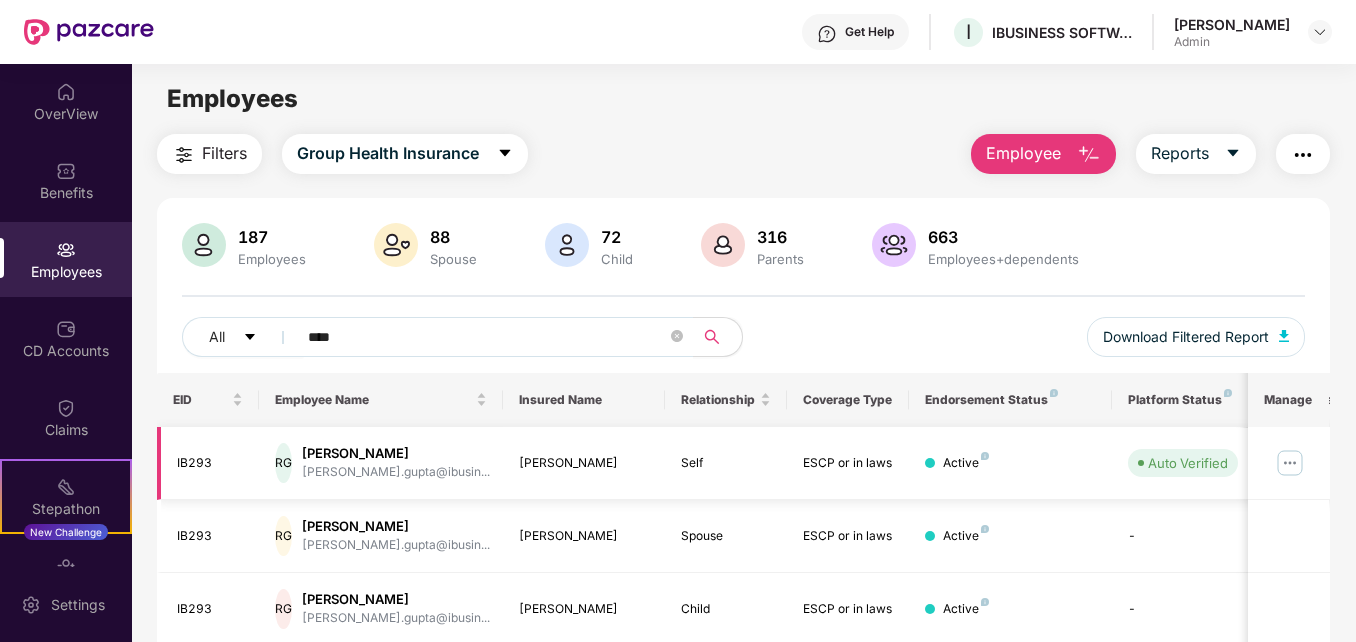 click at bounding box center [1290, 463] 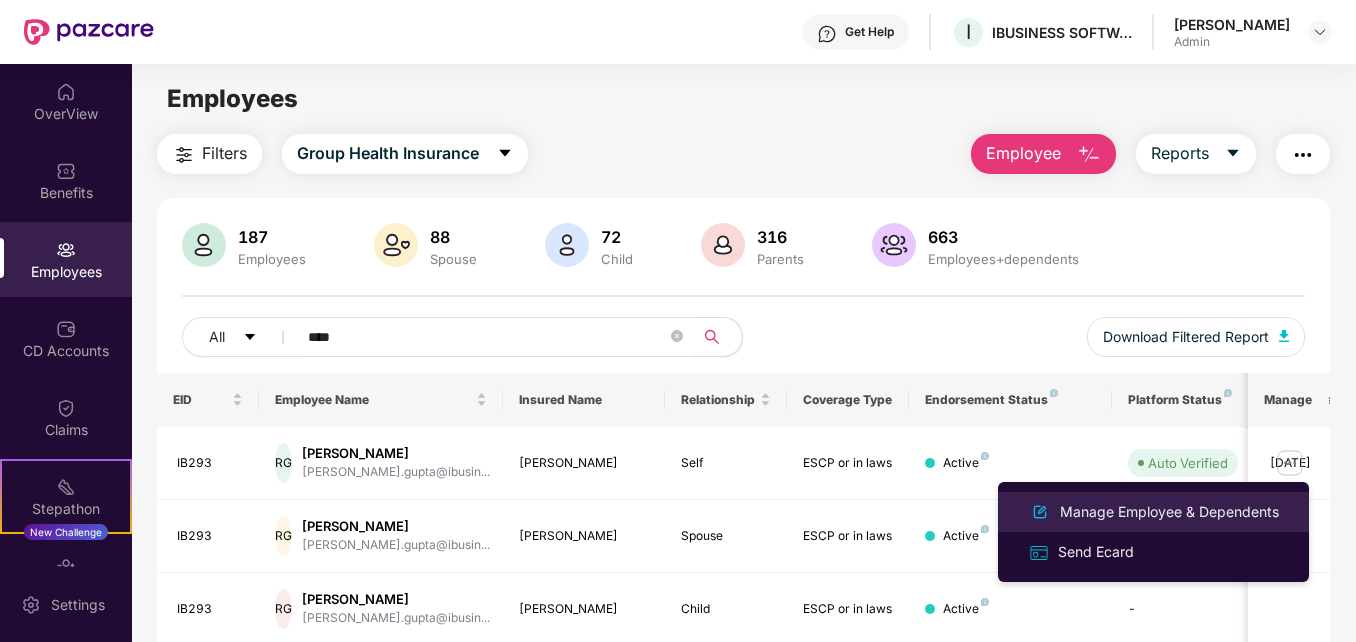 click on "Manage Employee & Dependents" at bounding box center [1169, 512] 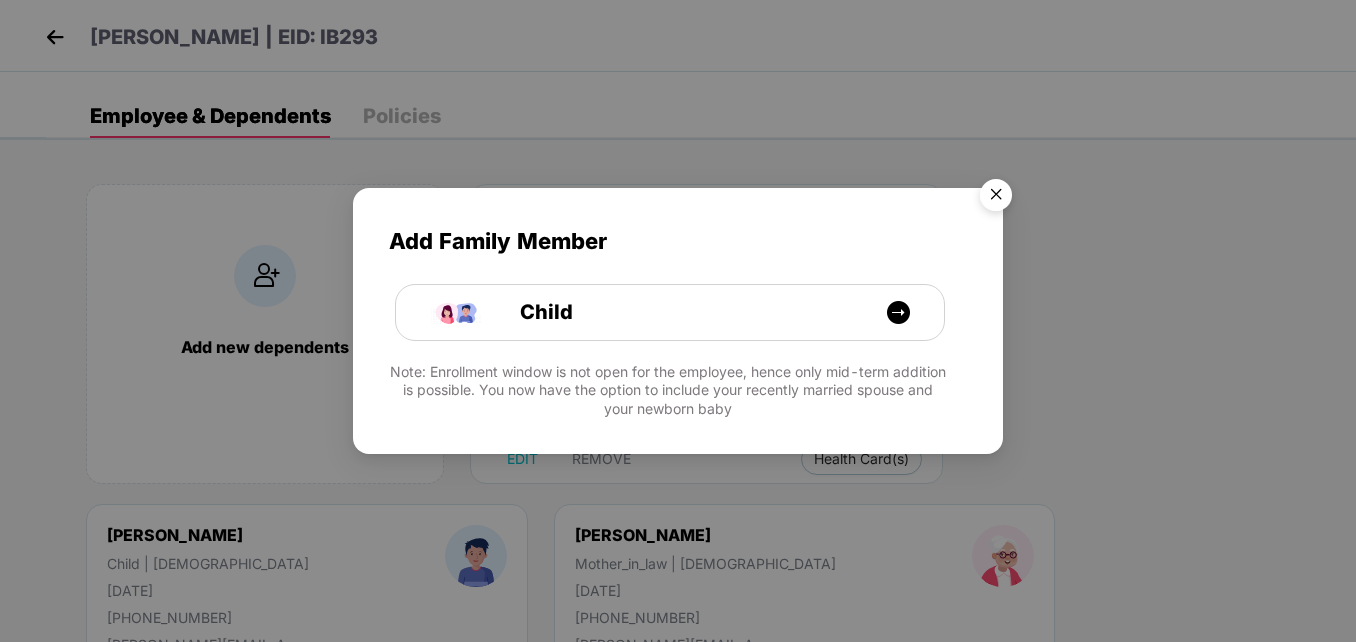 click at bounding box center (996, 198) 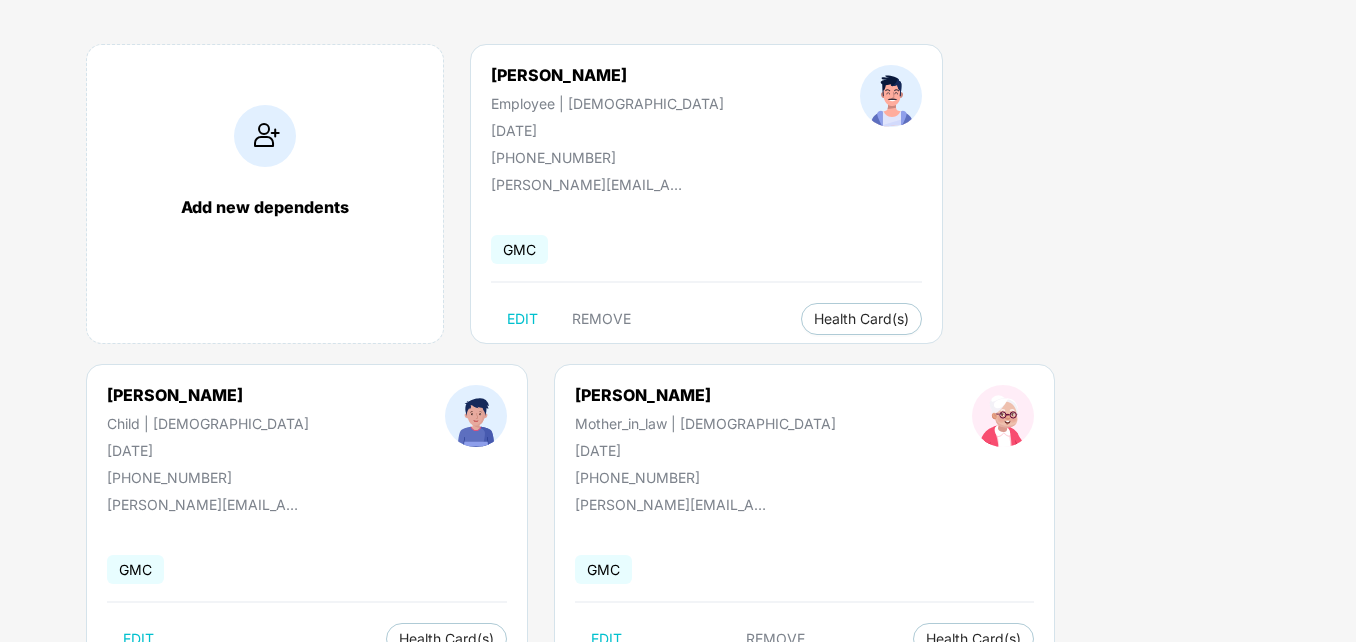 scroll, scrollTop: 212, scrollLeft: 0, axis: vertical 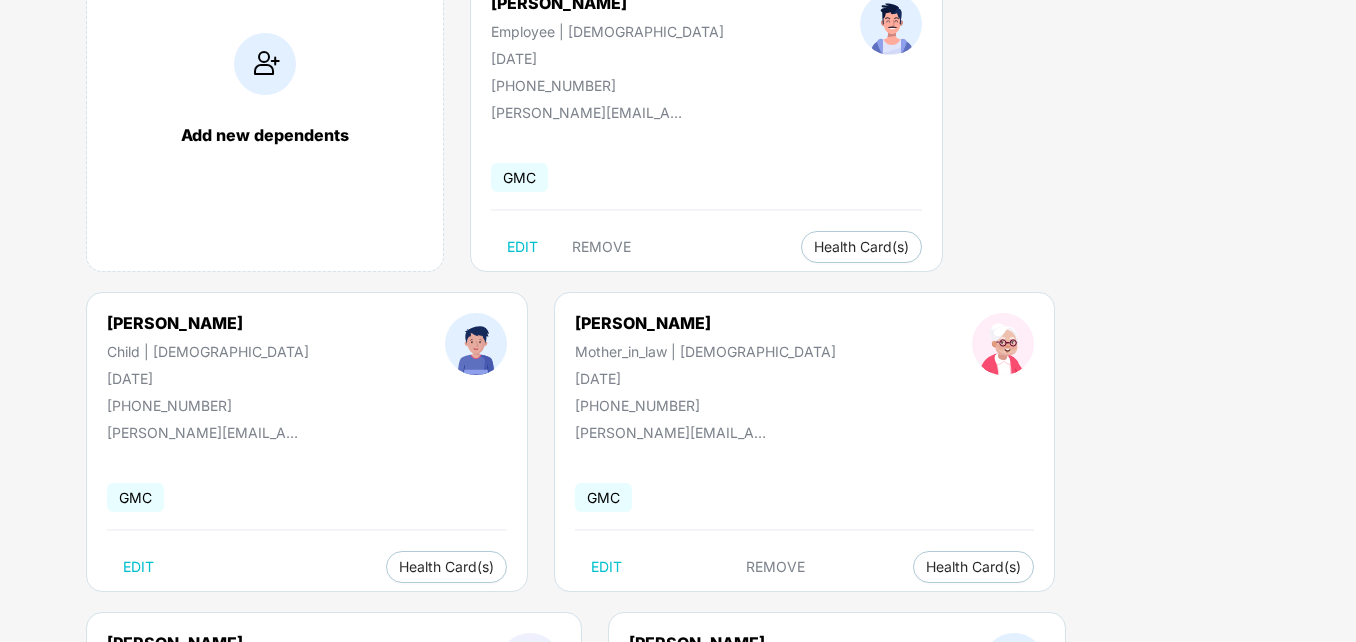 click on "Add new dependents Ravi Kumar Gupta Employee | Male 14 Nov 1992 +919028896337 ravikumar.gupta@ibusinesssoftware.com GMC   EDIT REMOVE Health Card(s) Rishik Shekhar Child | Male 12 Aug 2024 +919028896337 ravikumar.gupta@ibusinesssoftware.com GMC EDIT Health Card(s) Geeta Gupta Mother_in_law | Female 01 Jan 1983 +919028896337 ravikumar.gupta@ibusinesssoftware.com GMC EDIT REMOVE Health Card(s) Dilip Kumar Gupta Father_in_law | Male 01 Jan 1976 +919028896337 ravikumar.gupta@ibusinesssoftware.com GMC EDIT REMOVE Health Card(s) Pooja Gupta Spouse | Female 12 Oct 1995 +919028896337 ravikumar.gupta@ibusinesssoftware.com GMC EDIT REMOVE Health Card(s)" at bounding box center [701, 452] 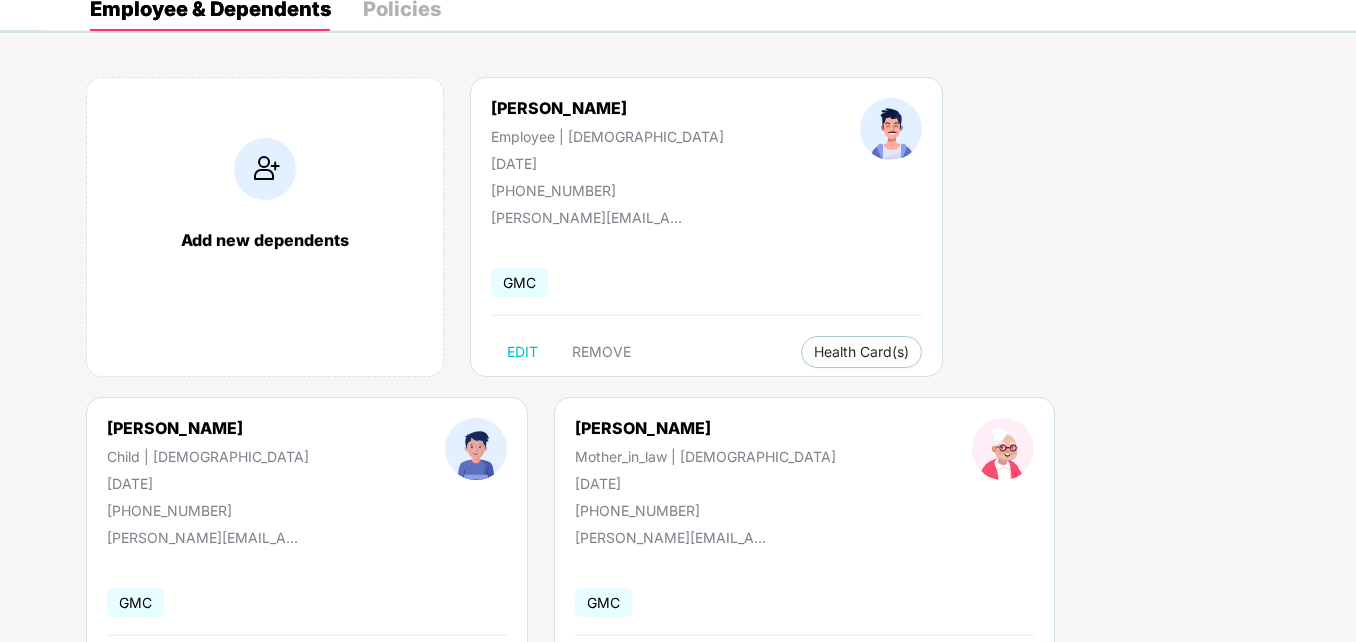 scroll, scrollTop: 103, scrollLeft: 0, axis: vertical 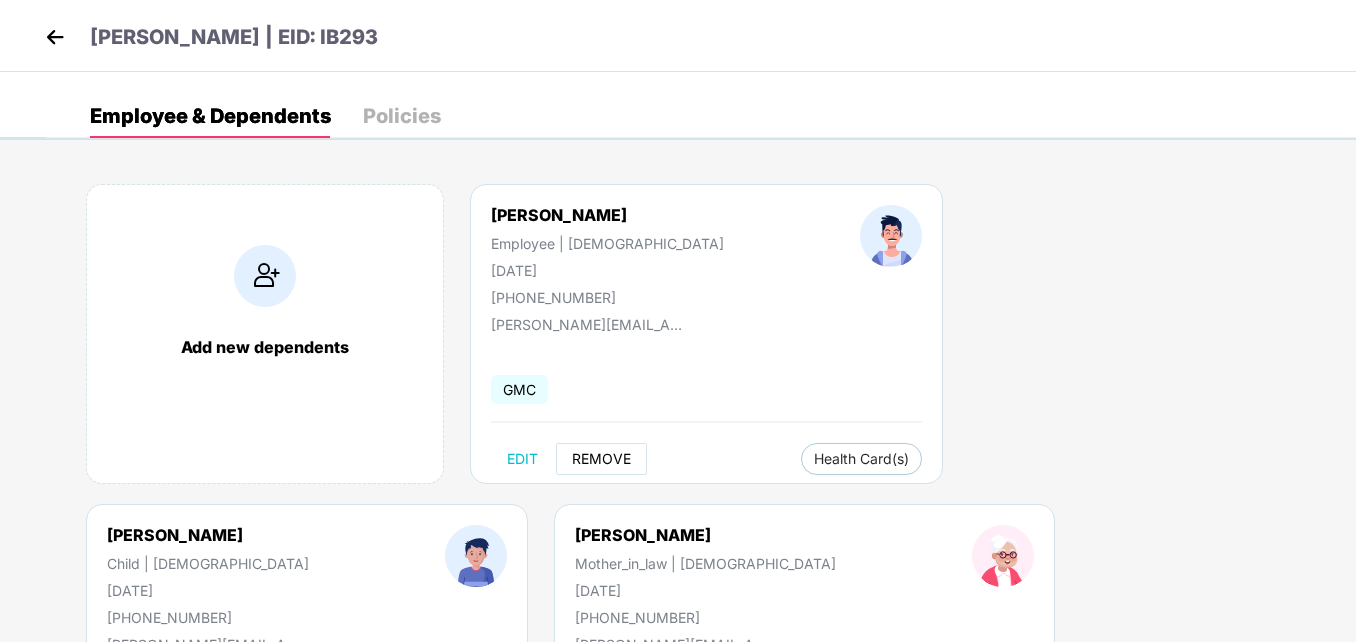 click on "REMOVE" at bounding box center [601, 459] 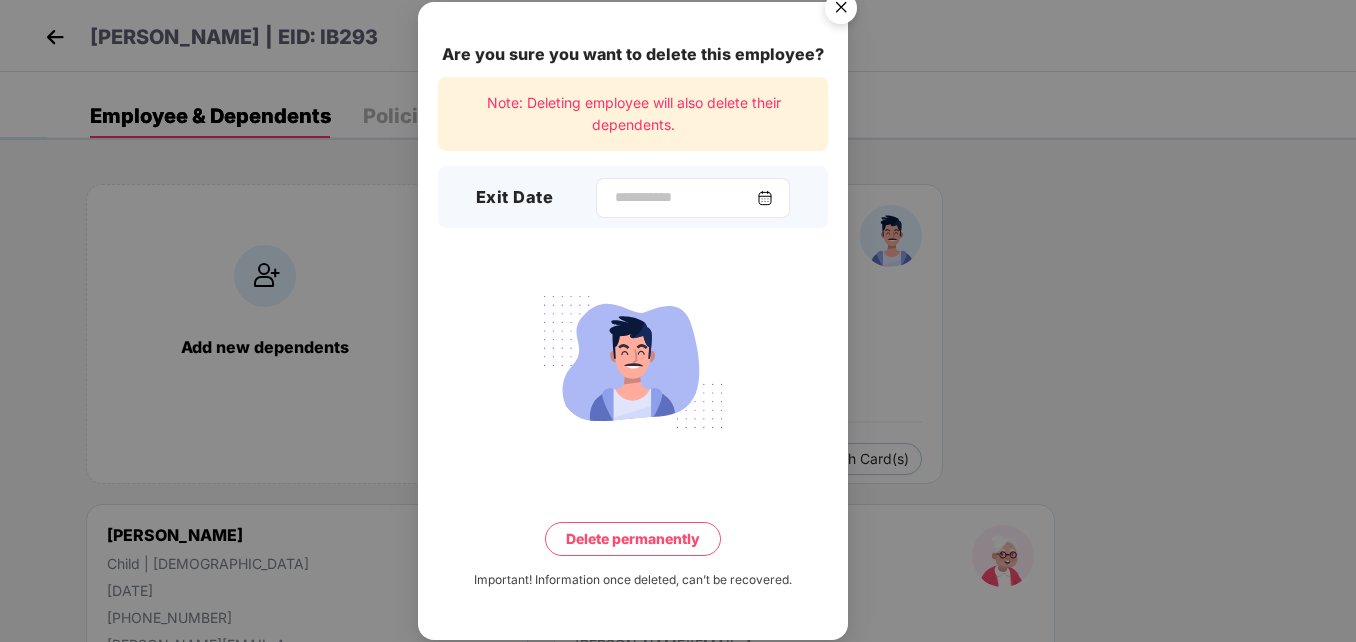 click at bounding box center (765, 198) 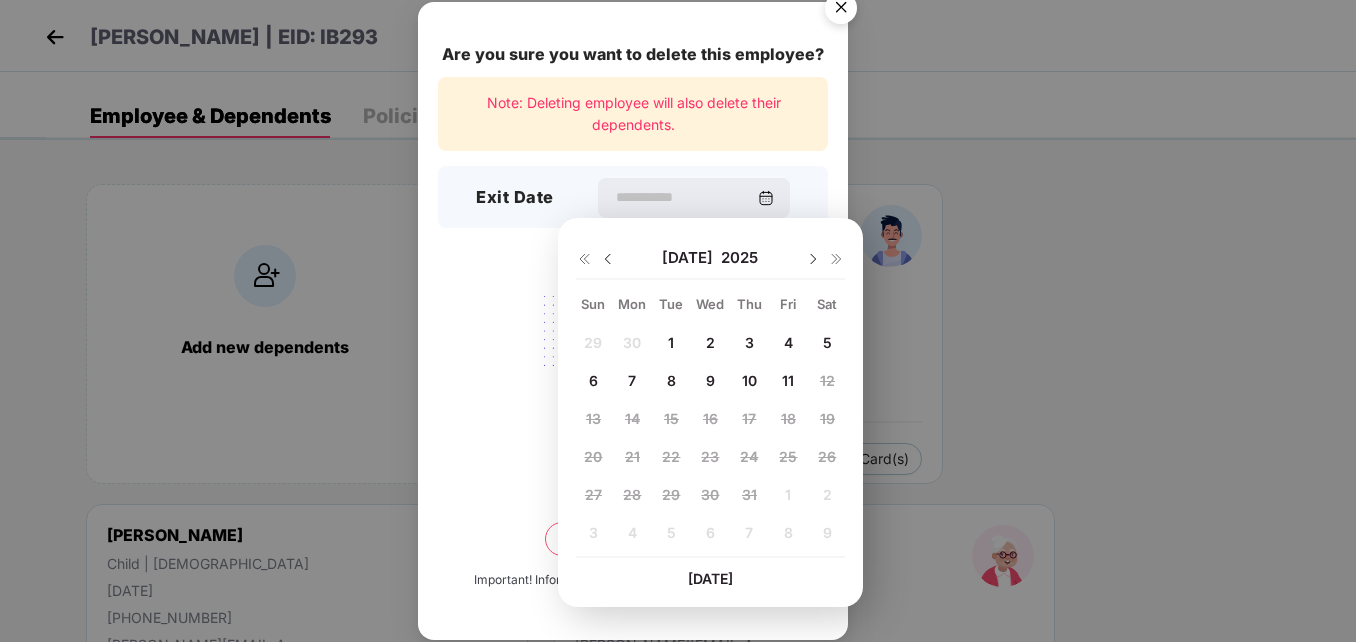 click on "10" at bounding box center [749, 380] 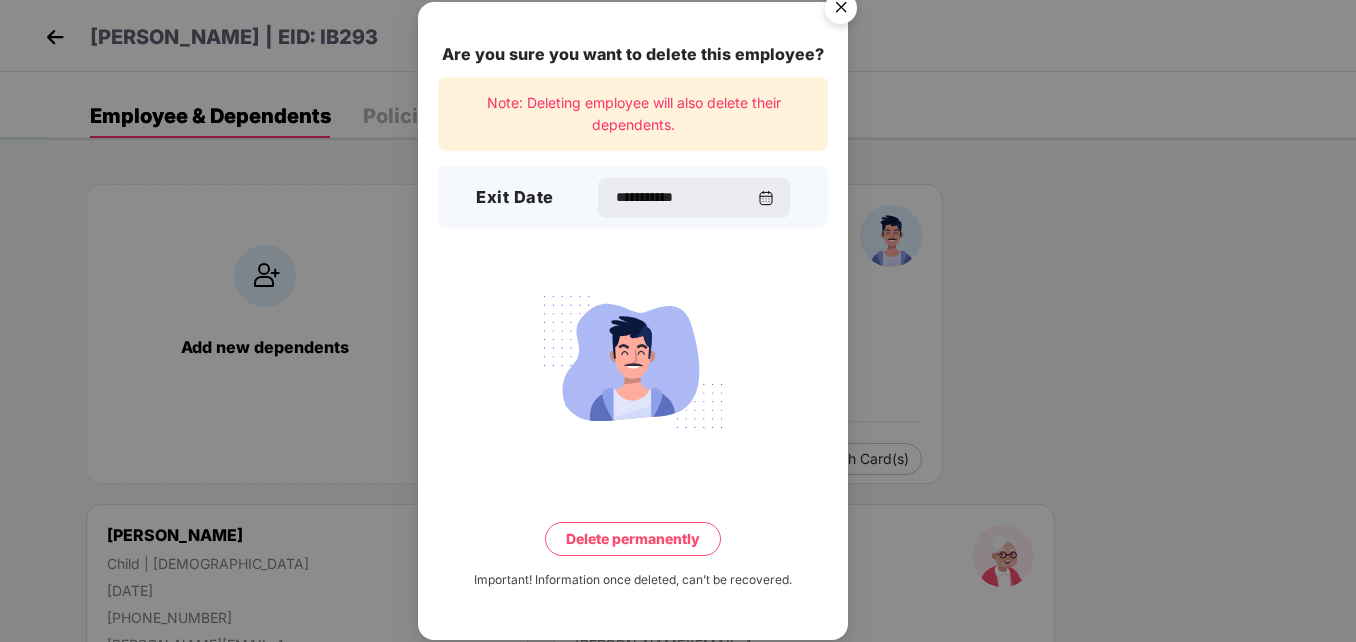 type on "**********" 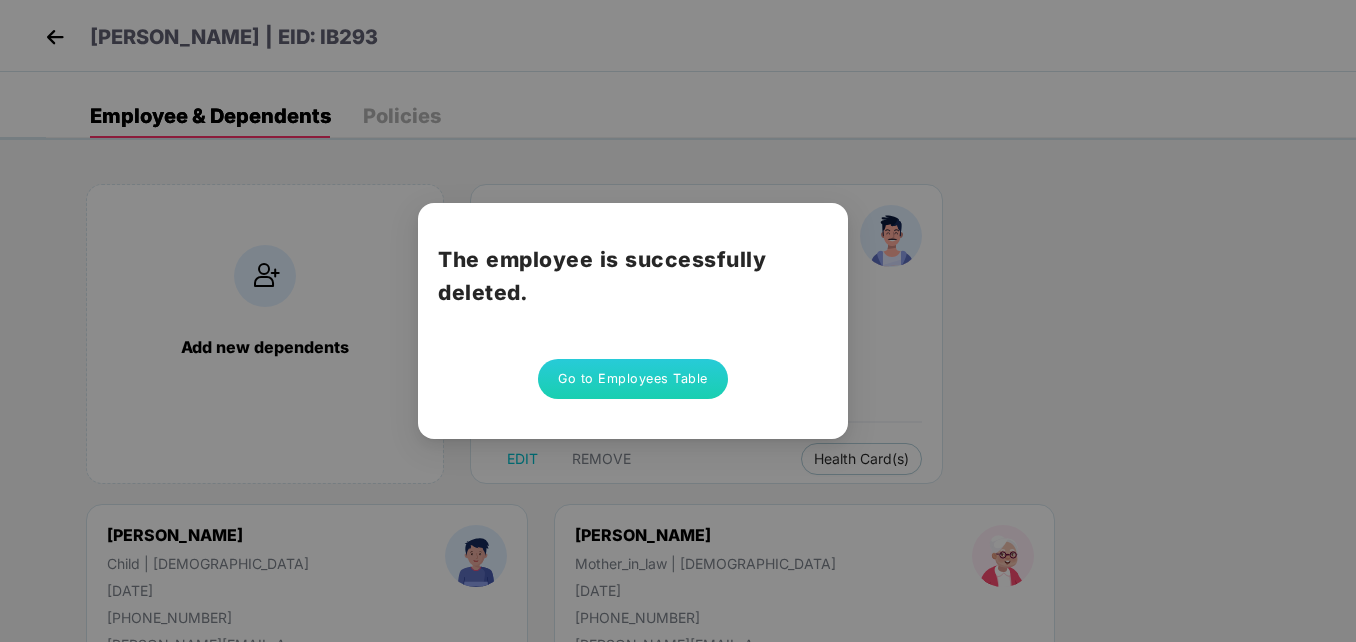 click on "Go to Employees Table" at bounding box center (633, 379) 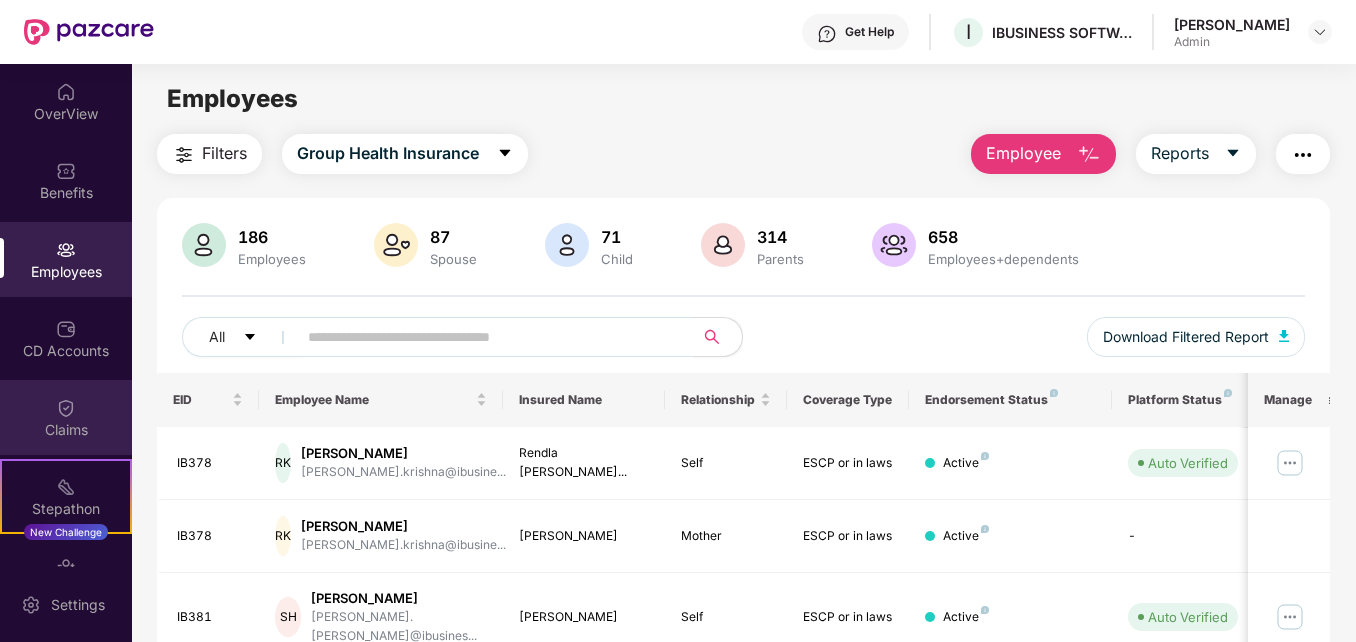 click on "Claims" at bounding box center (66, 430) 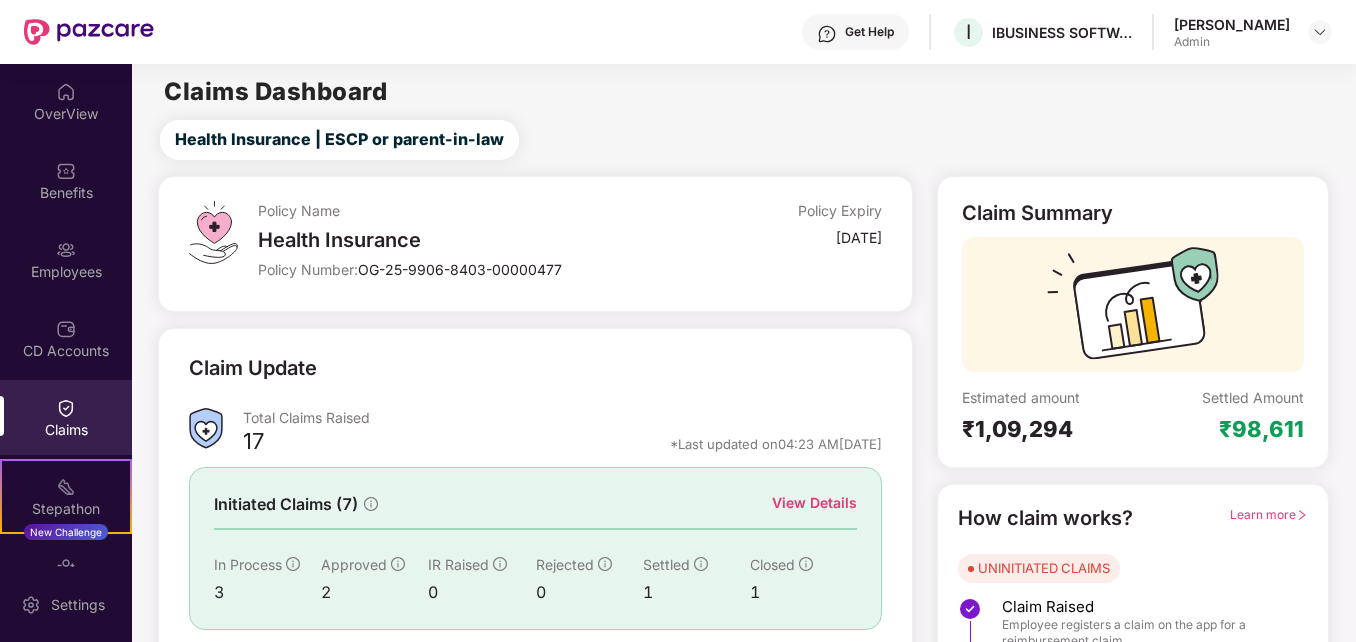 click on "Health Insurance | ESCP or parent-in-law" at bounding box center (747, 140) 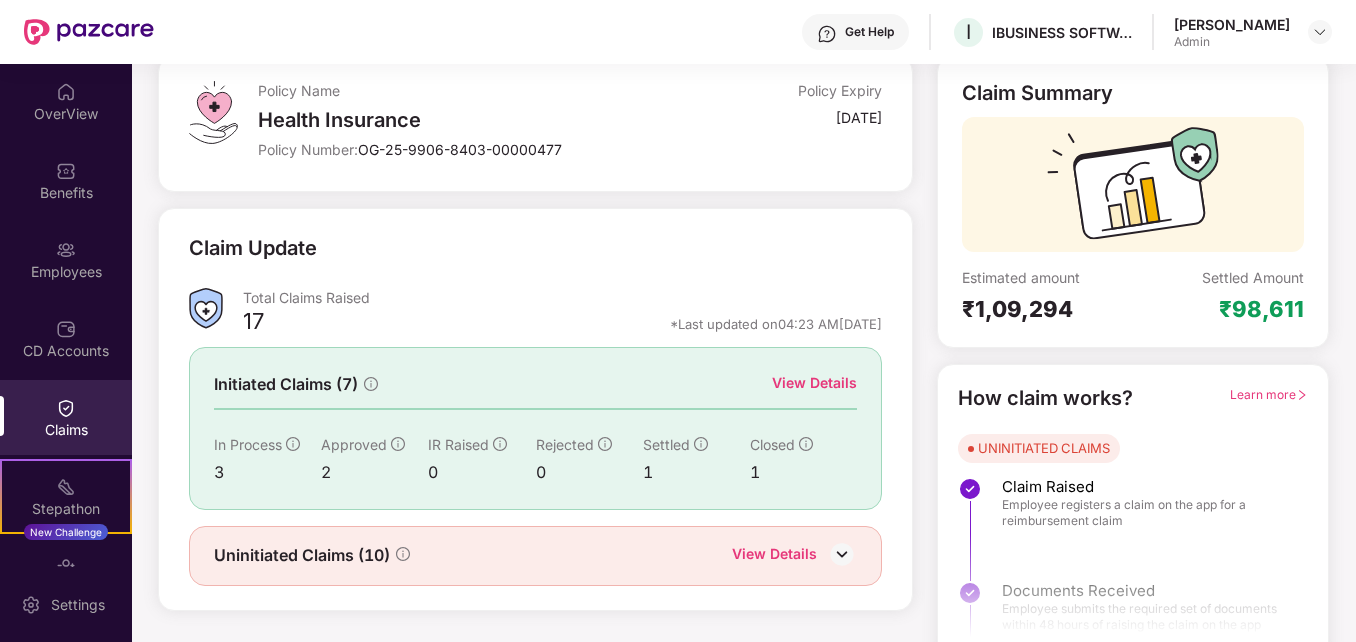 scroll, scrollTop: 141, scrollLeft: 0, axis: vertical 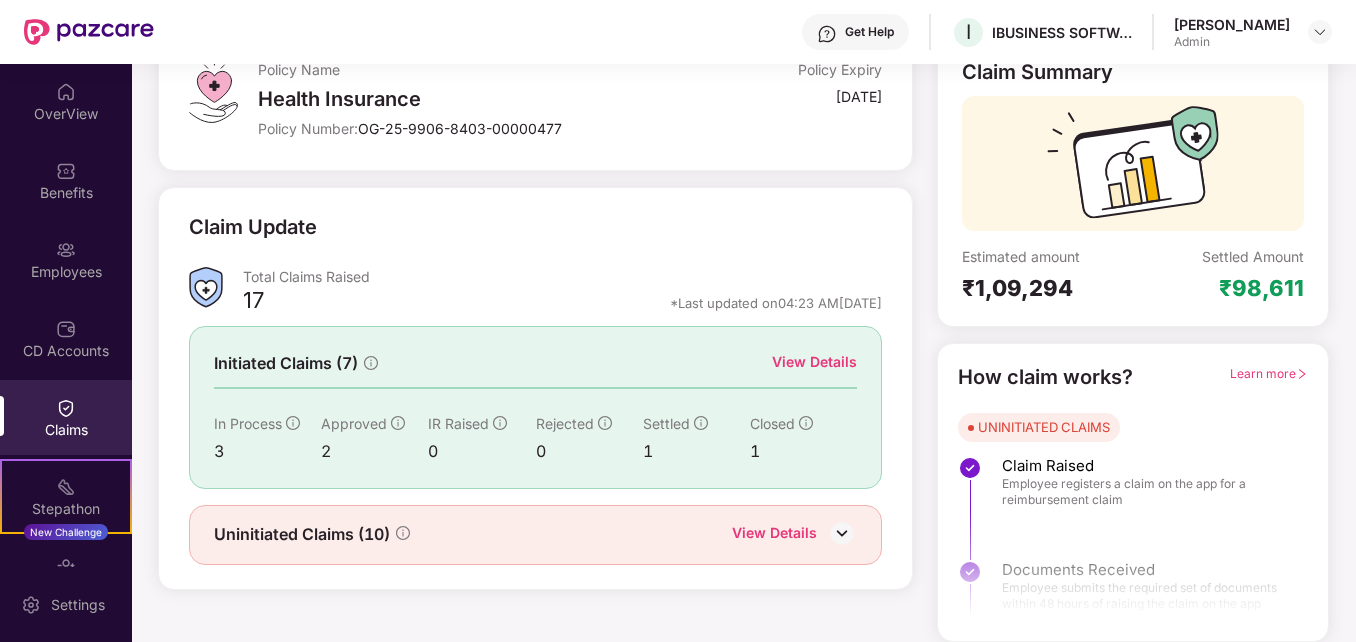 click at bounding box center (842, 533) 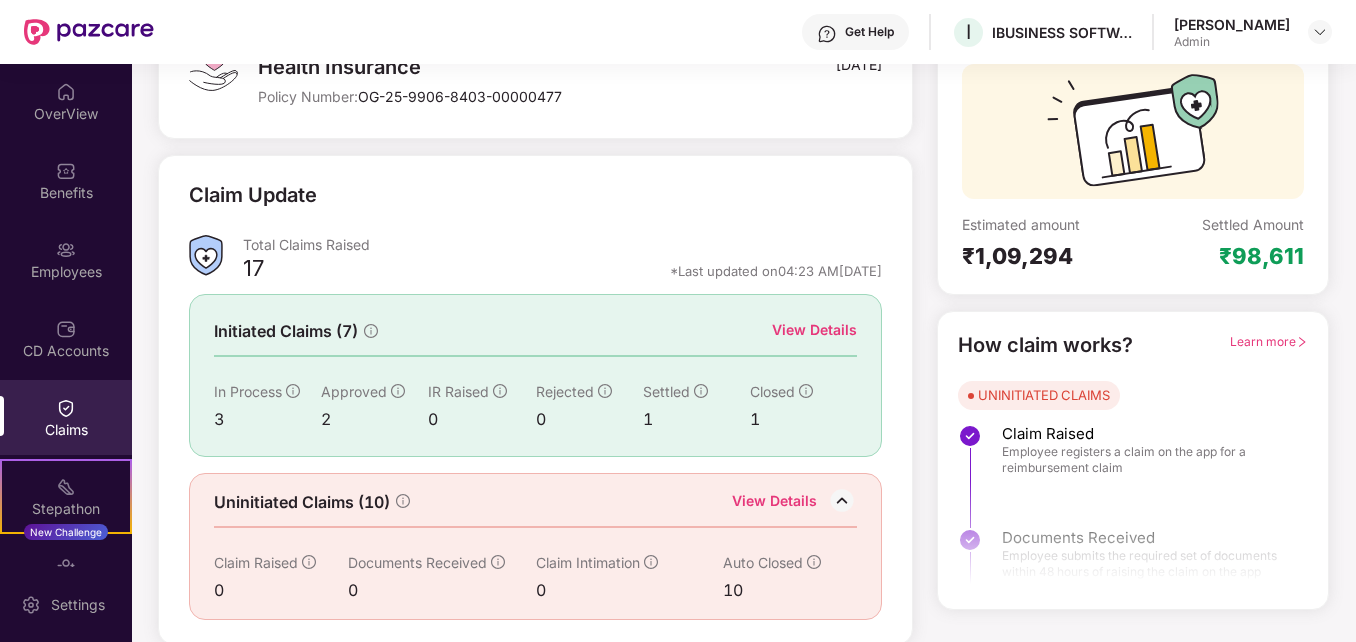 scroll, scrollTop: 176, scrollLeft: 0, axis: vertical 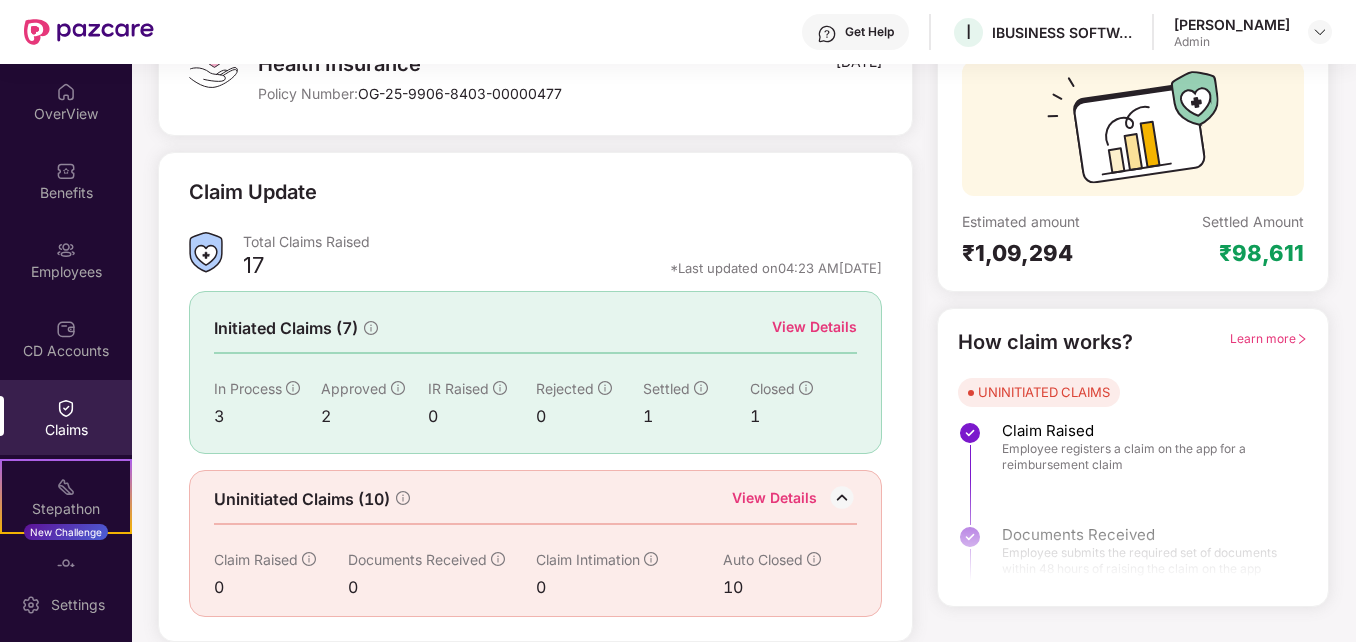 click on "3" at bounding box center (267, 416) 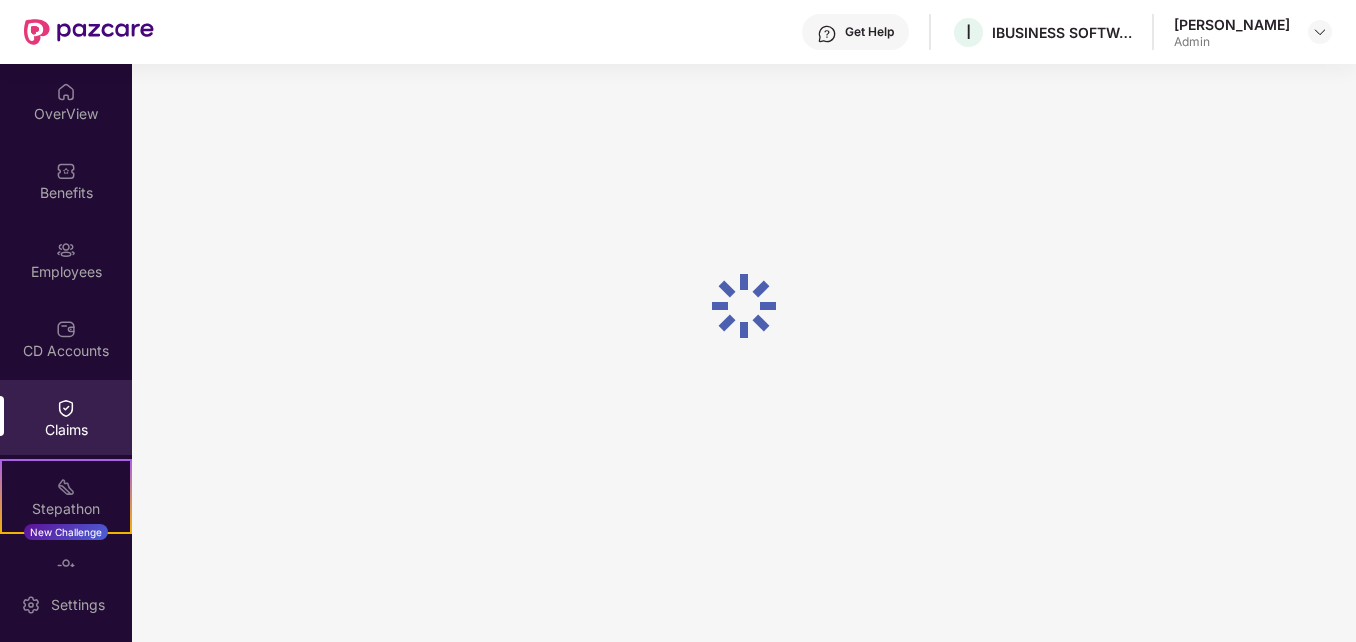 scroll, scrollTop: 64, scrollLeft: 0, axis: vertical 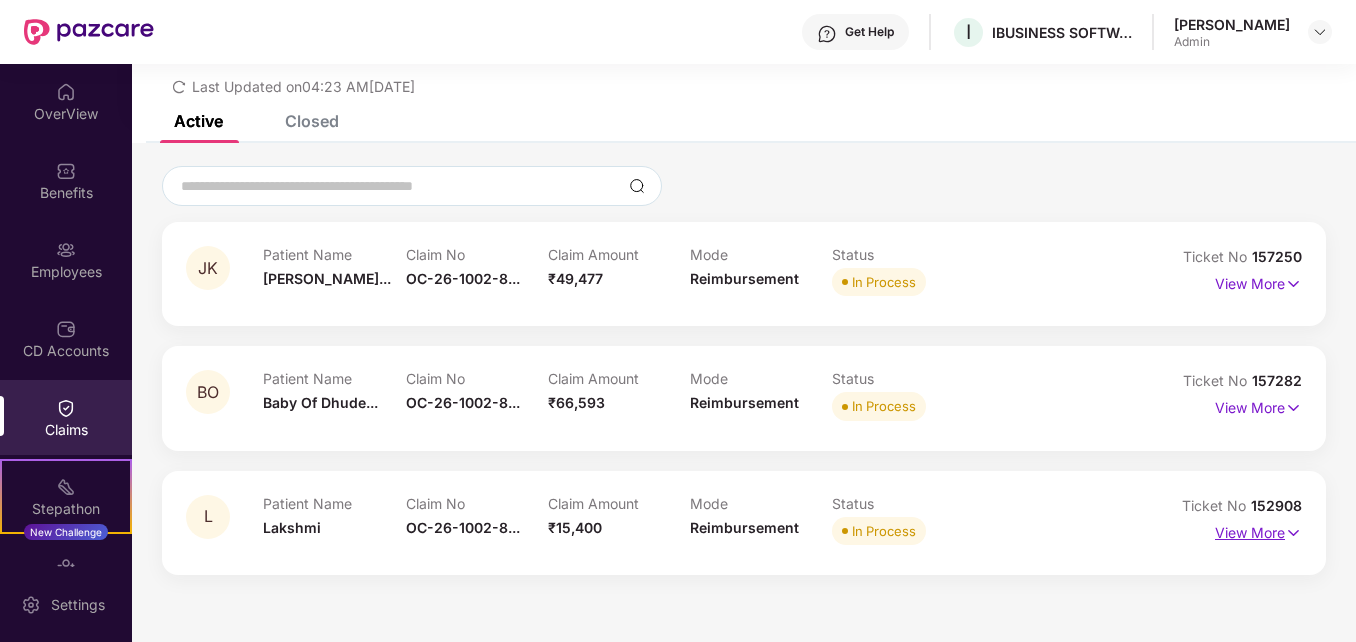 click on "View More" at bounding box center [1258, 530] 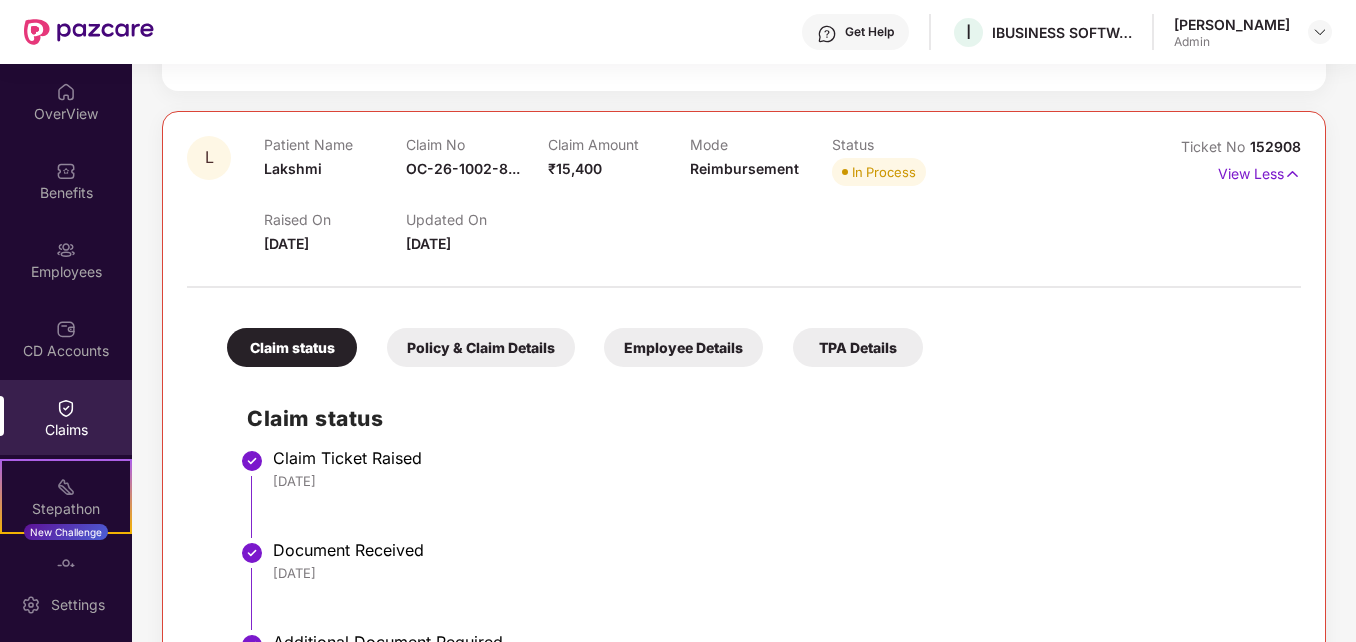 scroll, scrollTop: 384, scrollLeft: 0, axis: vertical 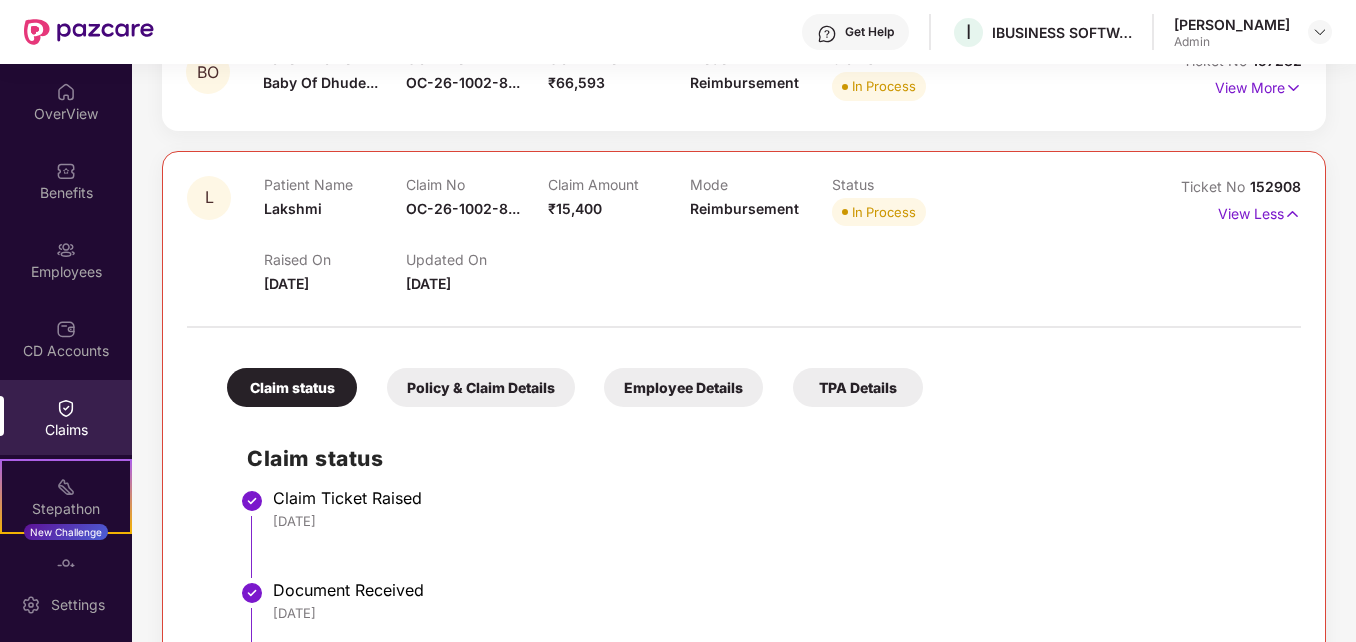click on "Employee Details" at bounding box center (683, 387) 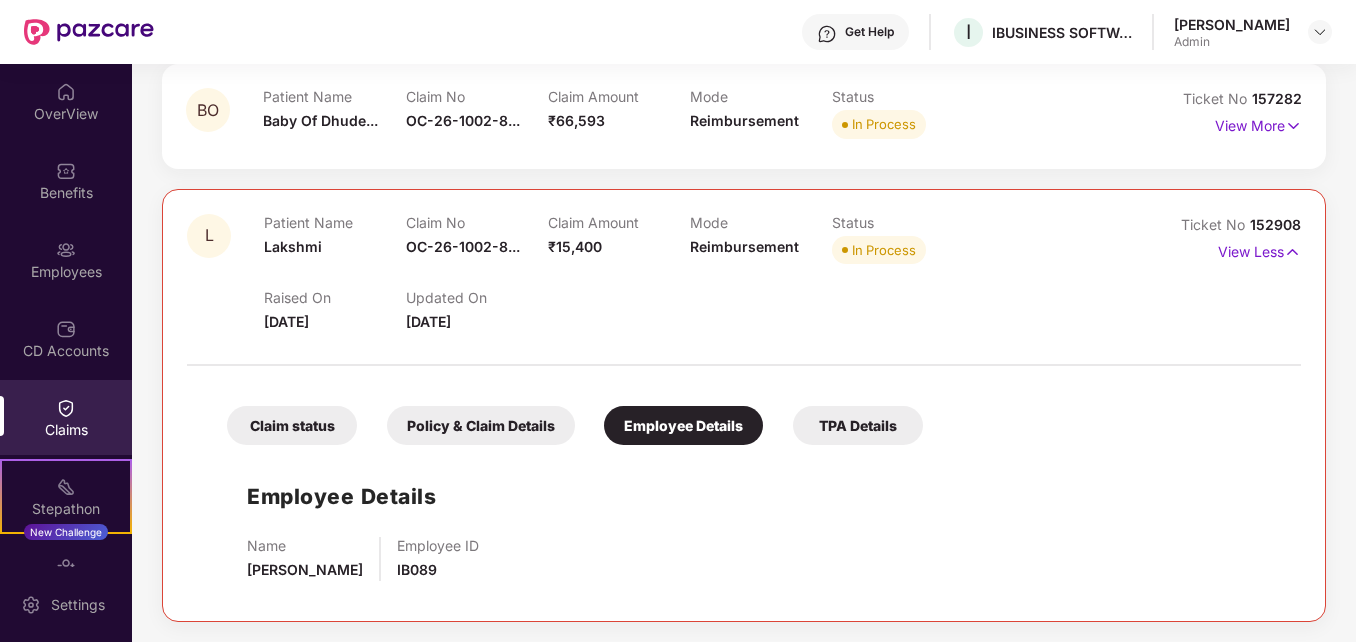 scroll, scrollTop: 346, scrollLeft: 0, axis: vertical 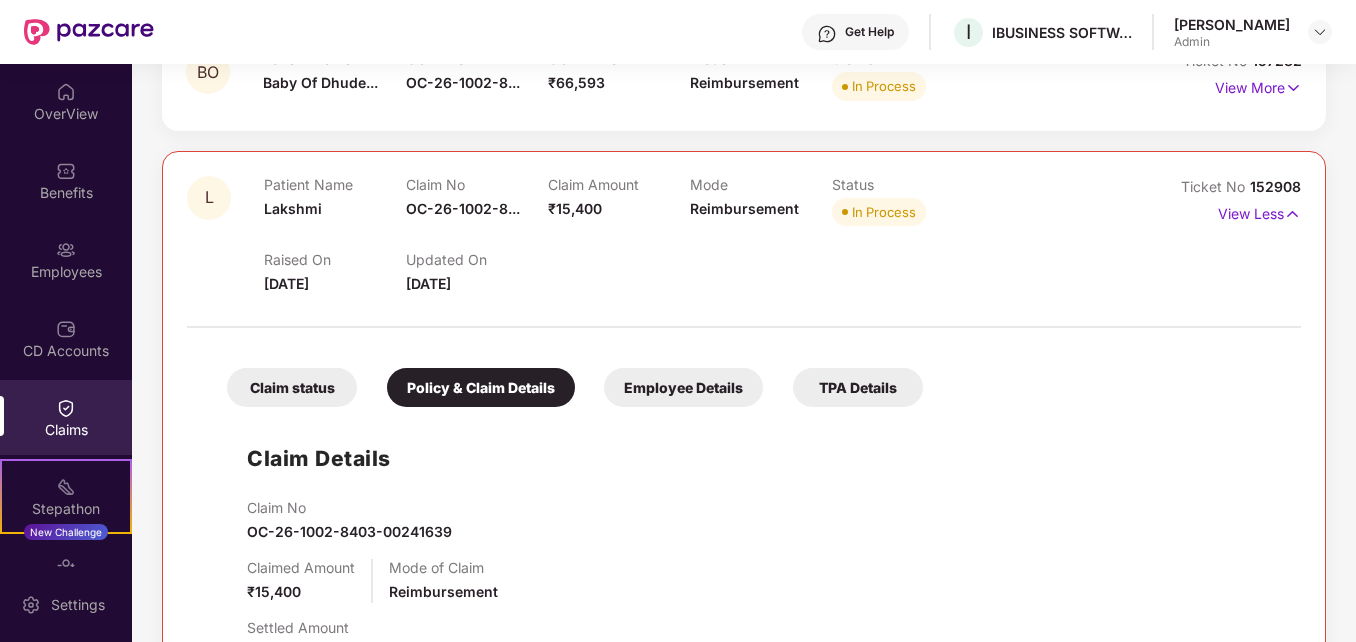 drag, startPoint x: 1352, startPoint y: 338, endPoint x: 1357, endPoint y: 393, distance: 55.226807 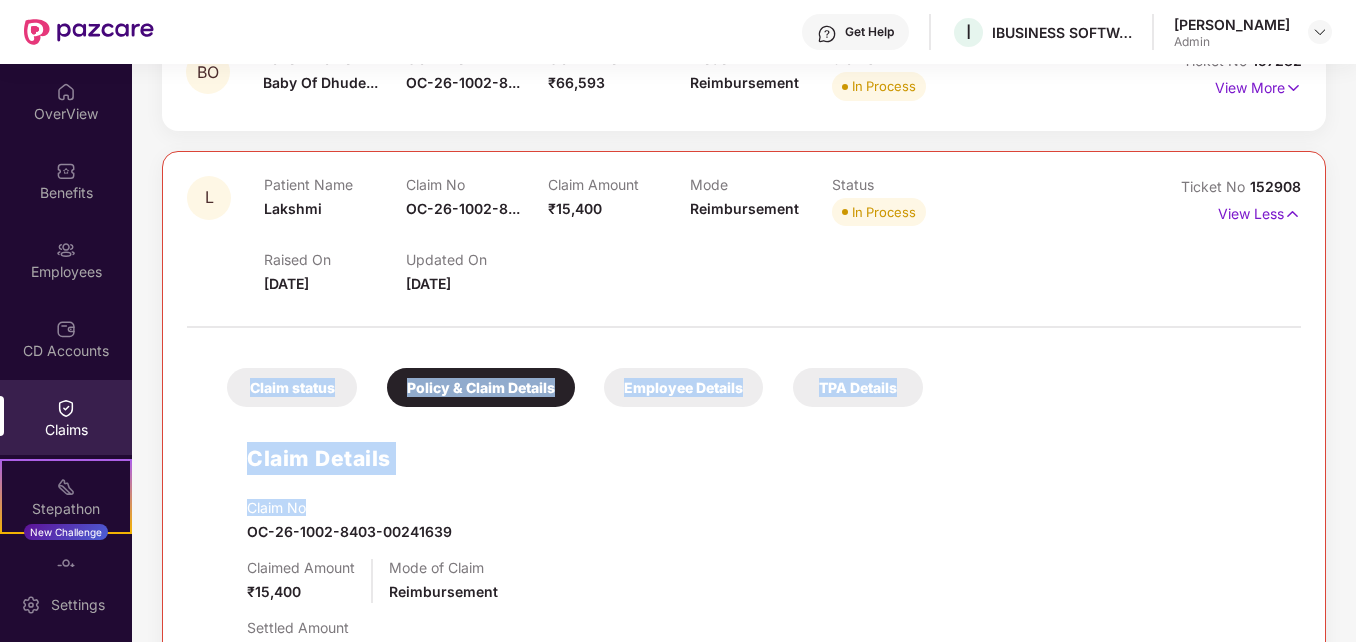 drag, startPoint x: 1349, startPoint y: 306, endPoint x: 1339, endPoint y: 385, distance: 79.630394 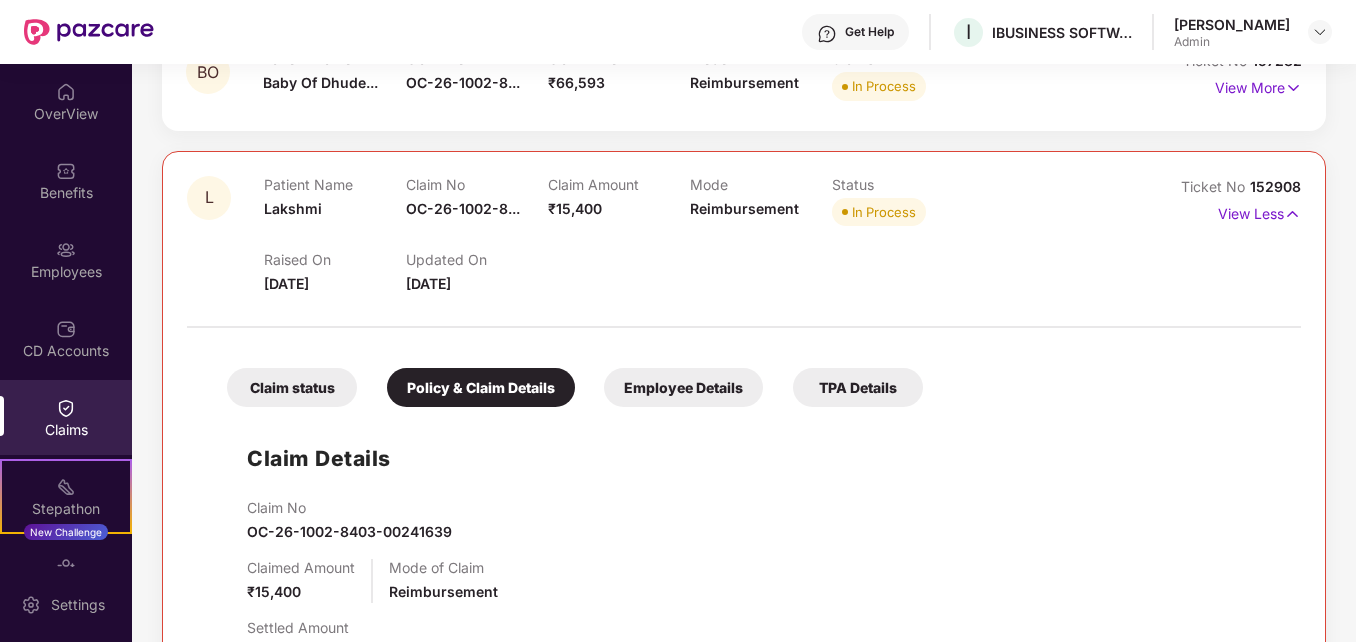 click on "Claim Details Claim No OC-26-1002-8403-00241639 Claimed Amount ₹15,400 Mode of Claim Reimbursement Settled Amount - Reason for Hospitalization Low sugar Hospital Name Nrr hospital , Bangalore , Karnataka - 560090 Policy Details Policy number OG-25-9906-8403-00000477 Unique Claim ID OC-26-1002-8403-00241639 Policy Name Health Insurance" at bounding box center (744, 705) 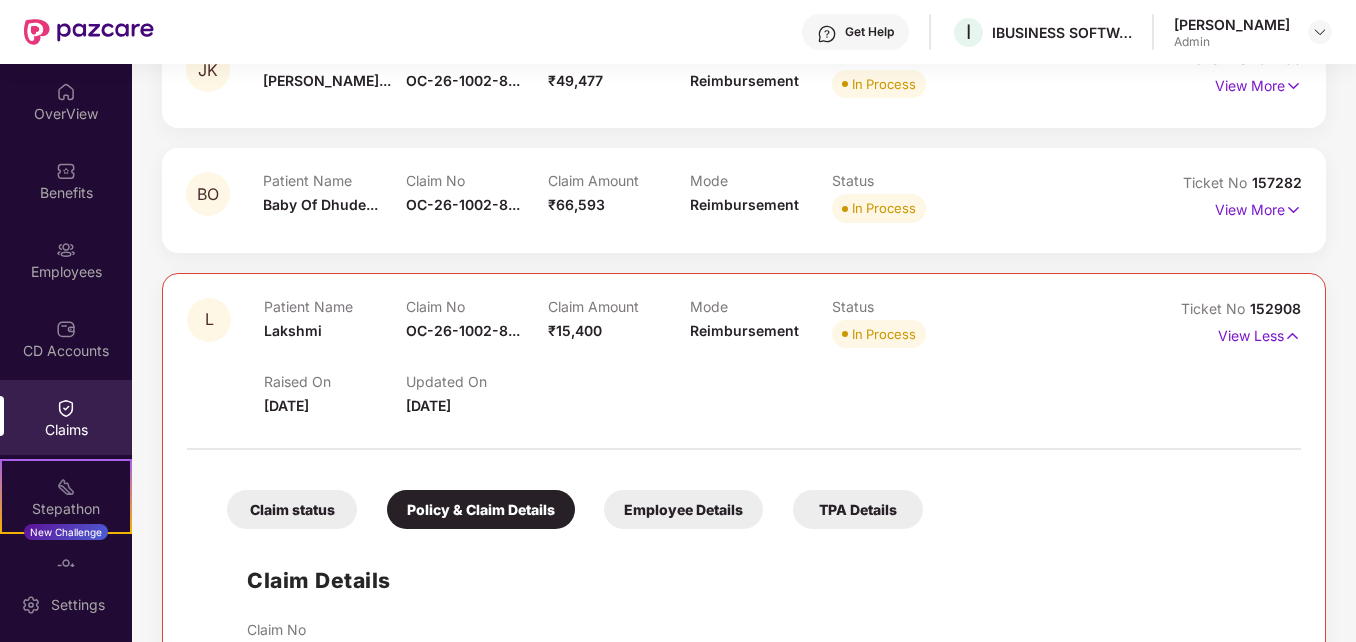 scroll, scrollTop: 264, scrollLeft: 0, axis: vertical 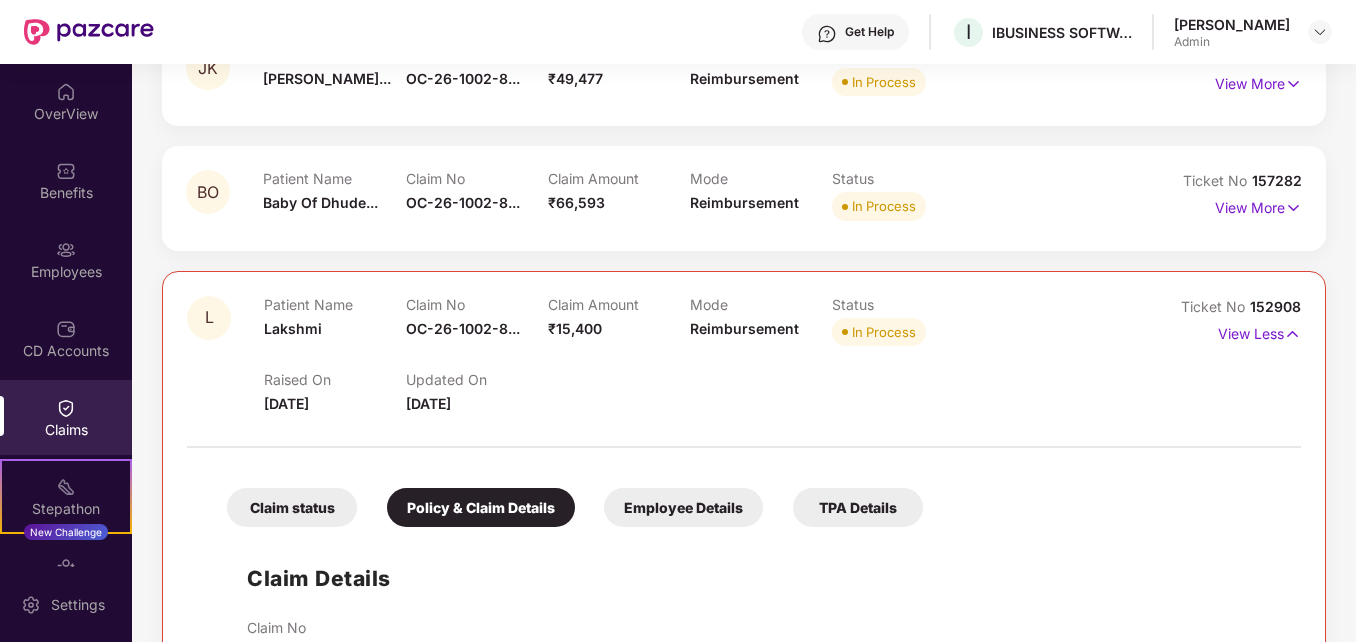 click on "JK Patient Name Janardan Kuma...   Claim No OC-26-1002-8... Claim Amount ₹49,477 Mode Reimbursement Status In Process Ticket No 157250 View More   BO Patient Name Baby Of Dhude...   Claim No OC-26-1002-8... Claim Amount ₹66,593 Mode Reimbursement Status In Process Ticket No 157282 View More   L Patient Name Lakshmi    Claim No OC-26-1002-8... Claim Amount ₹15,400 Mode Reimbursement Status In Process Raised On 24 June 2025 Updated On 07 July 2025 Ticket No 152908 View Less   Claim status Policy & Claim Details Employee Details TPA Details Claim Details Claim No OC-26-1002-8403-00241639 Claimed Amount ₹15,400 Mode of Claim Reimbursement Settled Amount - Reason for Hospitalization Low sugar Hospital Name Nrr hospital , Bangalore , Karnataka - 560090 Policy Details Policy number OG-25-9906-8403-00000477 Unique Claim ID OC-26-1002-8403-00241639 Policy Name Health Insurance" at bounding box center (744, 552) 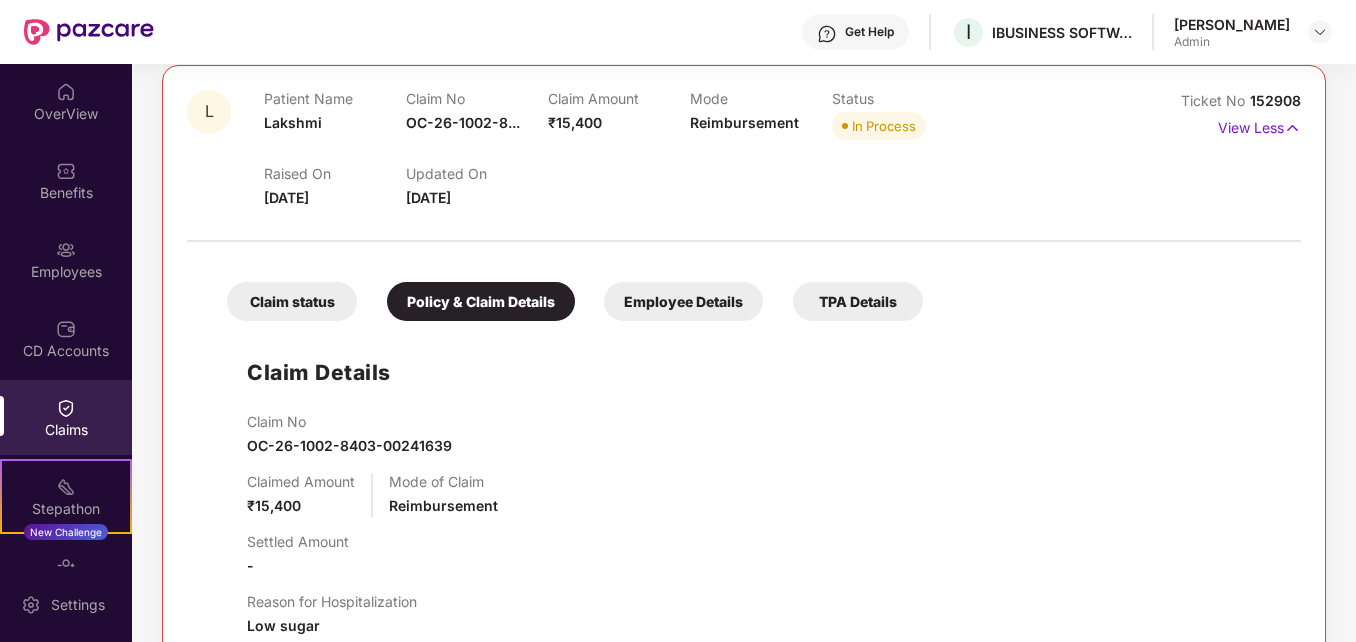 scroll, scrollTop: 421, scrollLeft: 0, axis: vertical 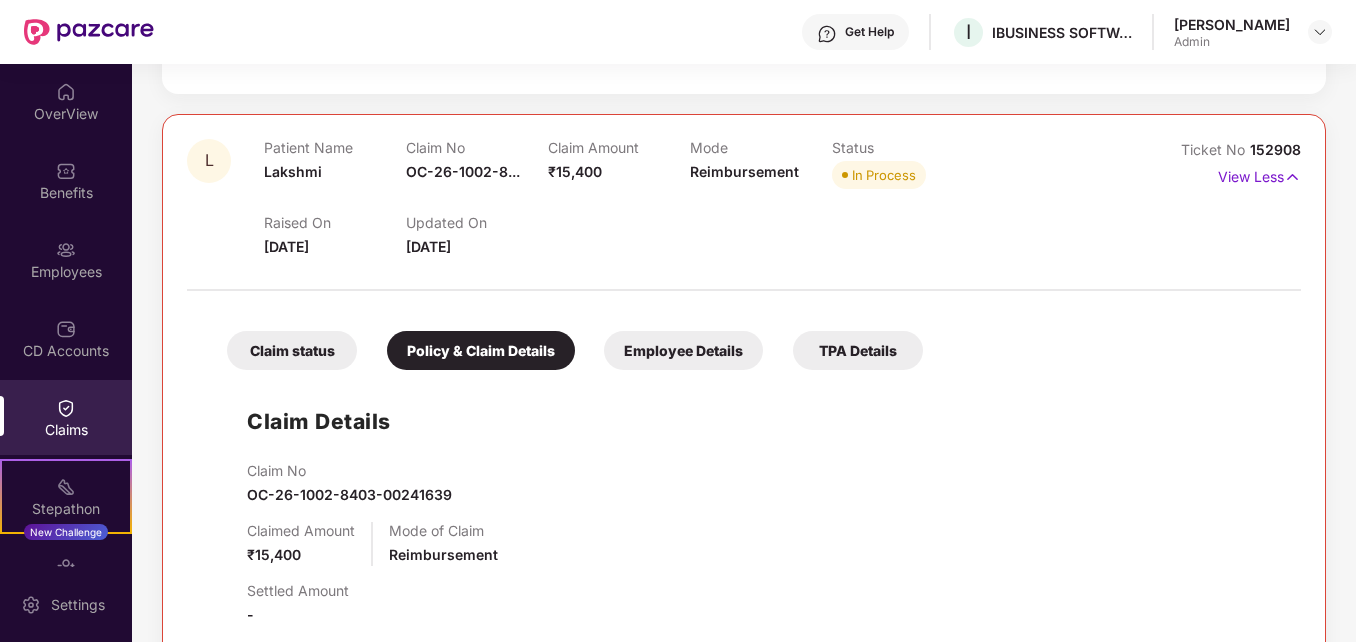 click on "Claim status" at bounding box center (292, 350) 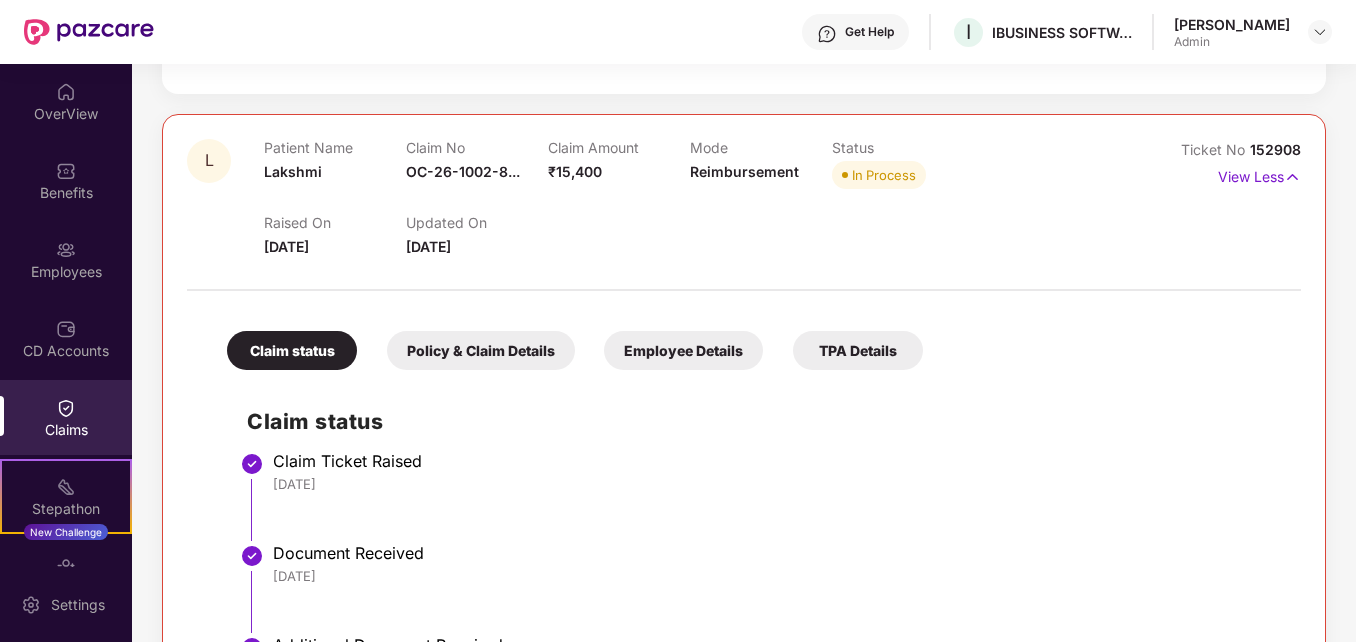 click on "Claim Ticket Raised" at bounding box center [777, 461] 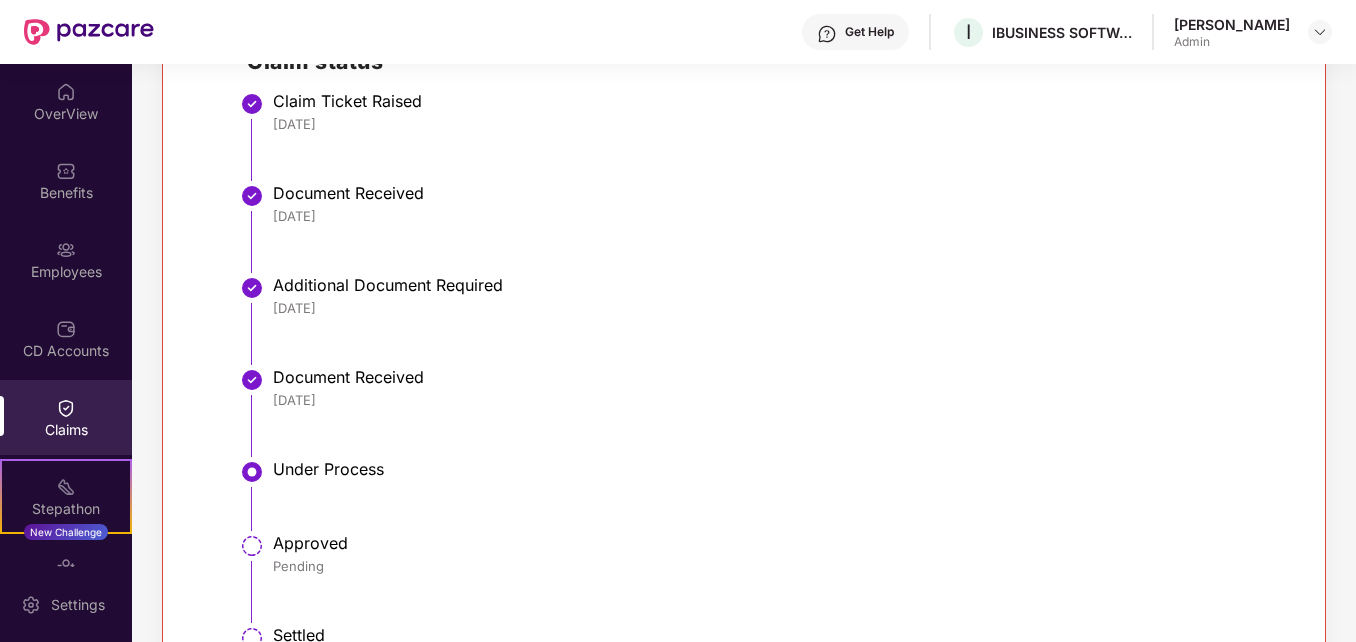 scroll, scrollTop: 741, scrollLeft: 0, axis: vertical 